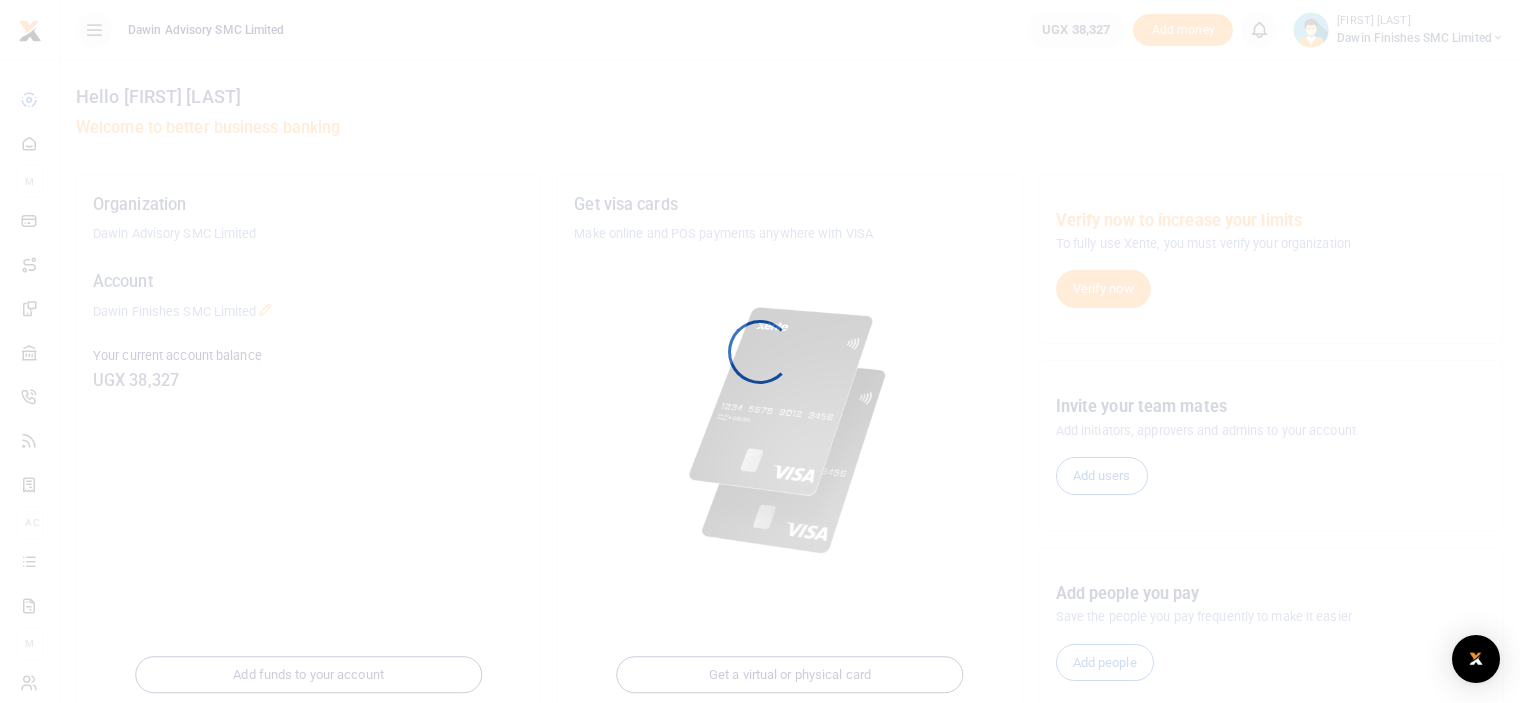 scroll, scrollTop: 0, scrollLeft: 0, axis: both 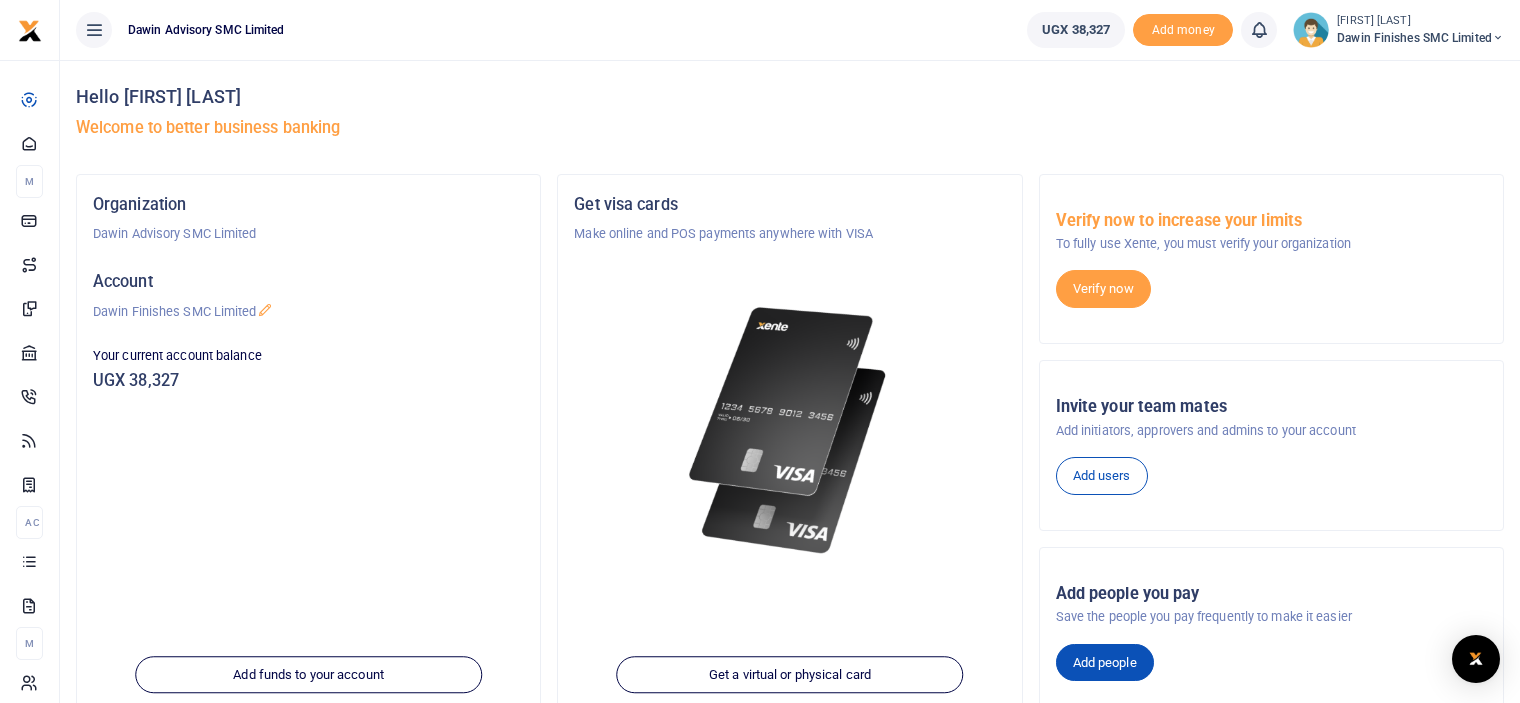 click on "Add people" at bounding box center (1105, 663) 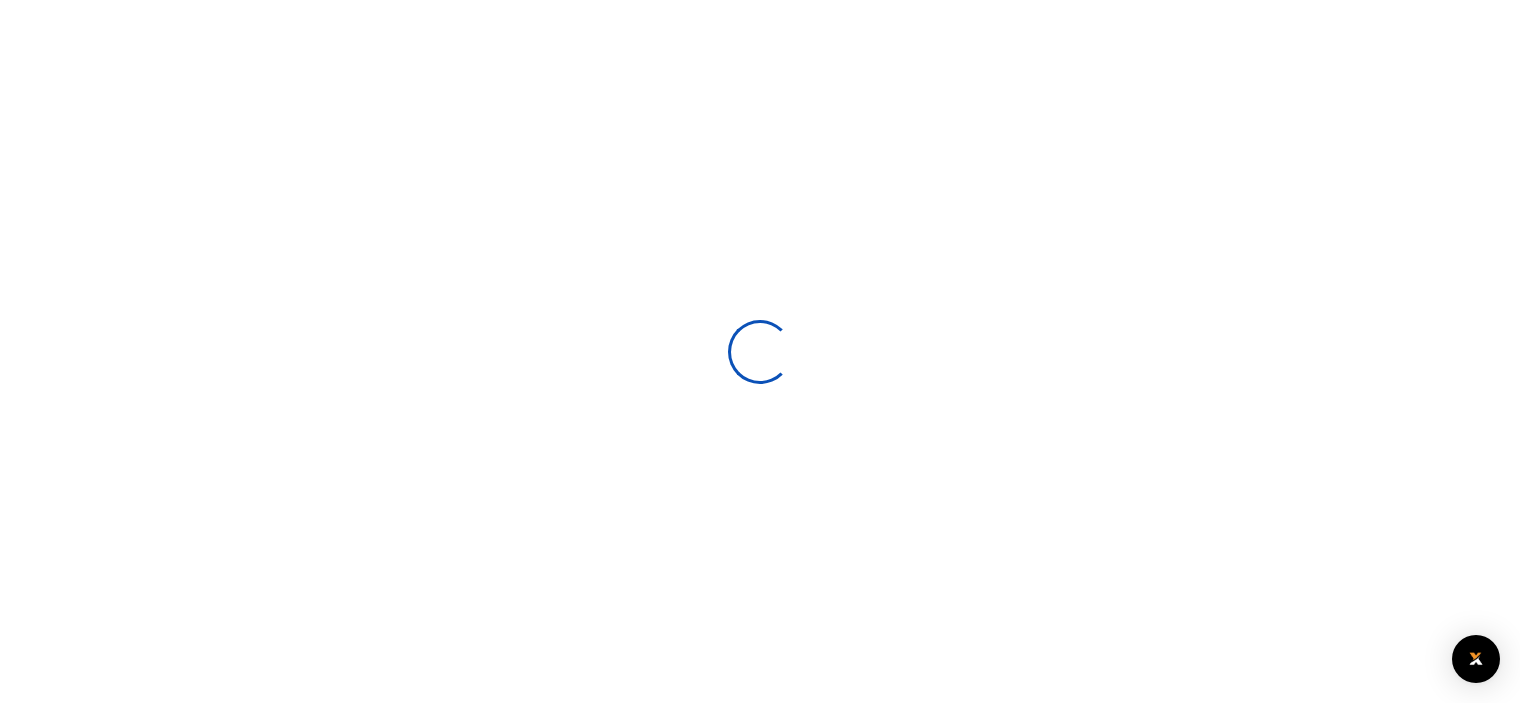 scroll, scrollTop: 0, scrollLeft: 0, axis: both 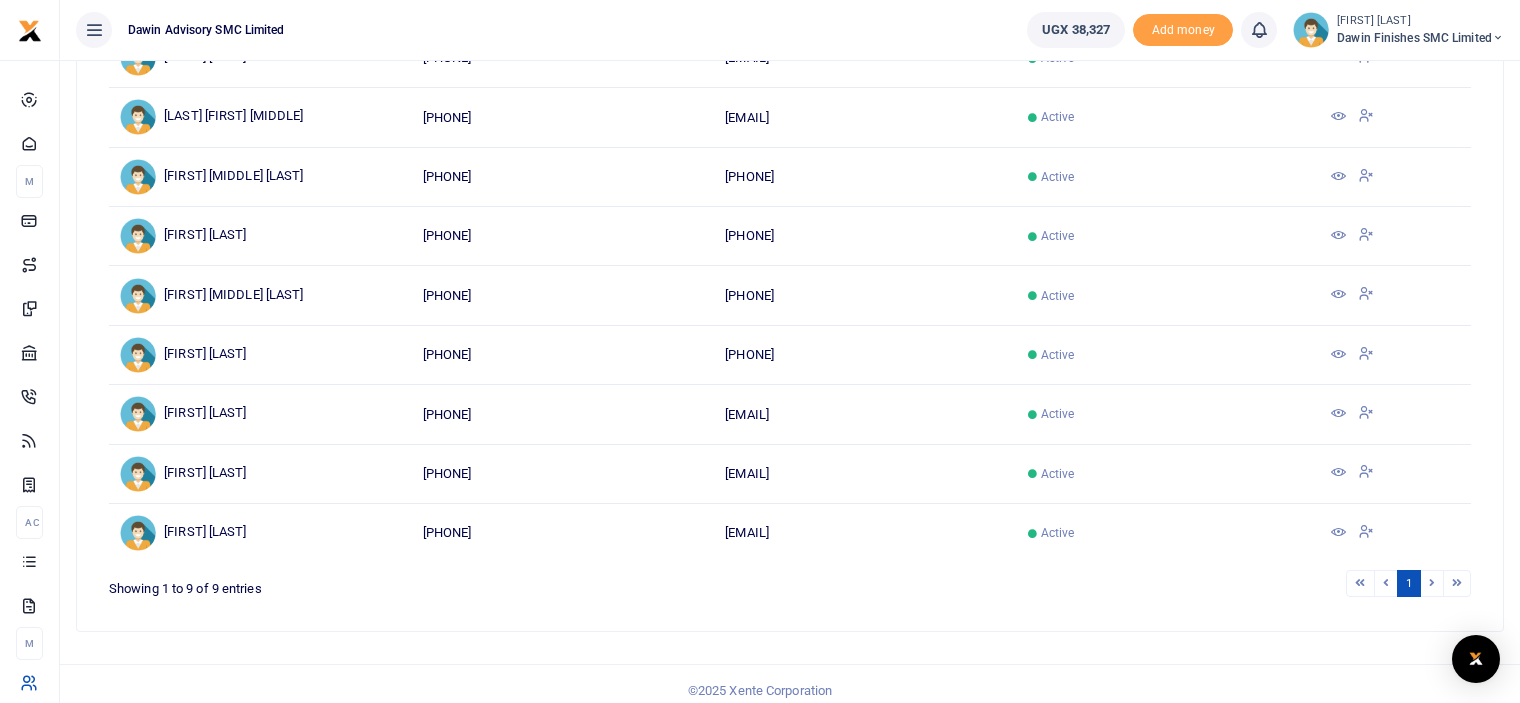 click at bounding box center (1432, 583) 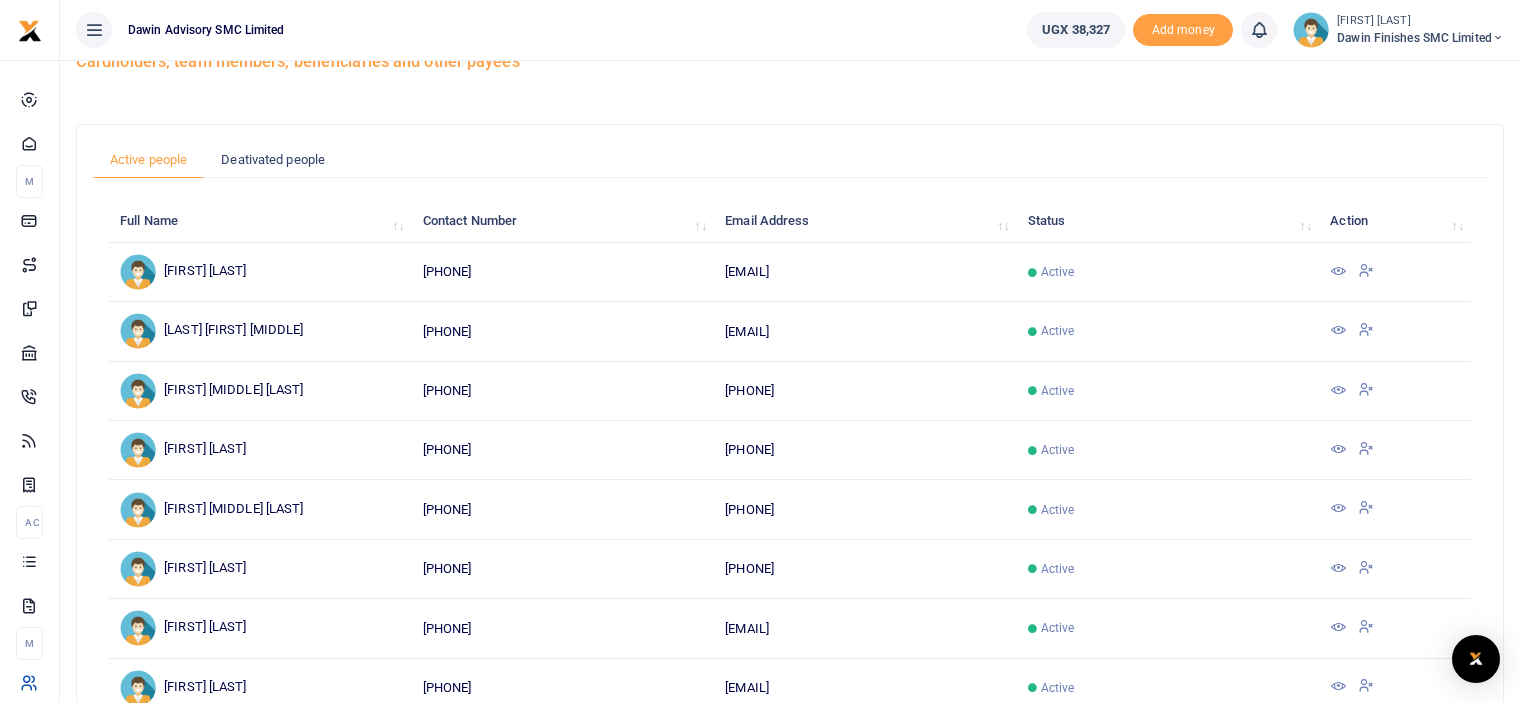 scroll, scrollTop: 0, scrollLeft: 0, axis: both 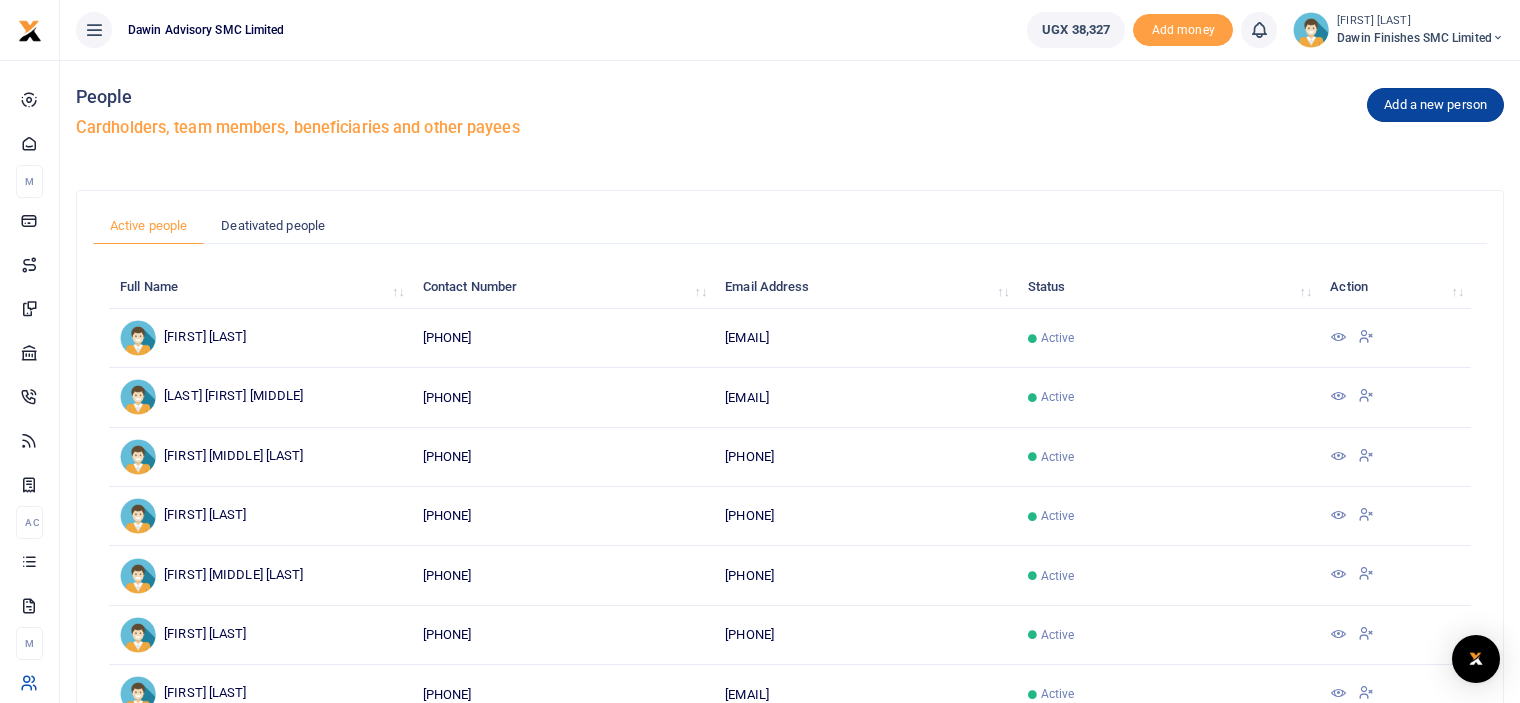click on "Add a new person" at bounding box center [1435, 105] 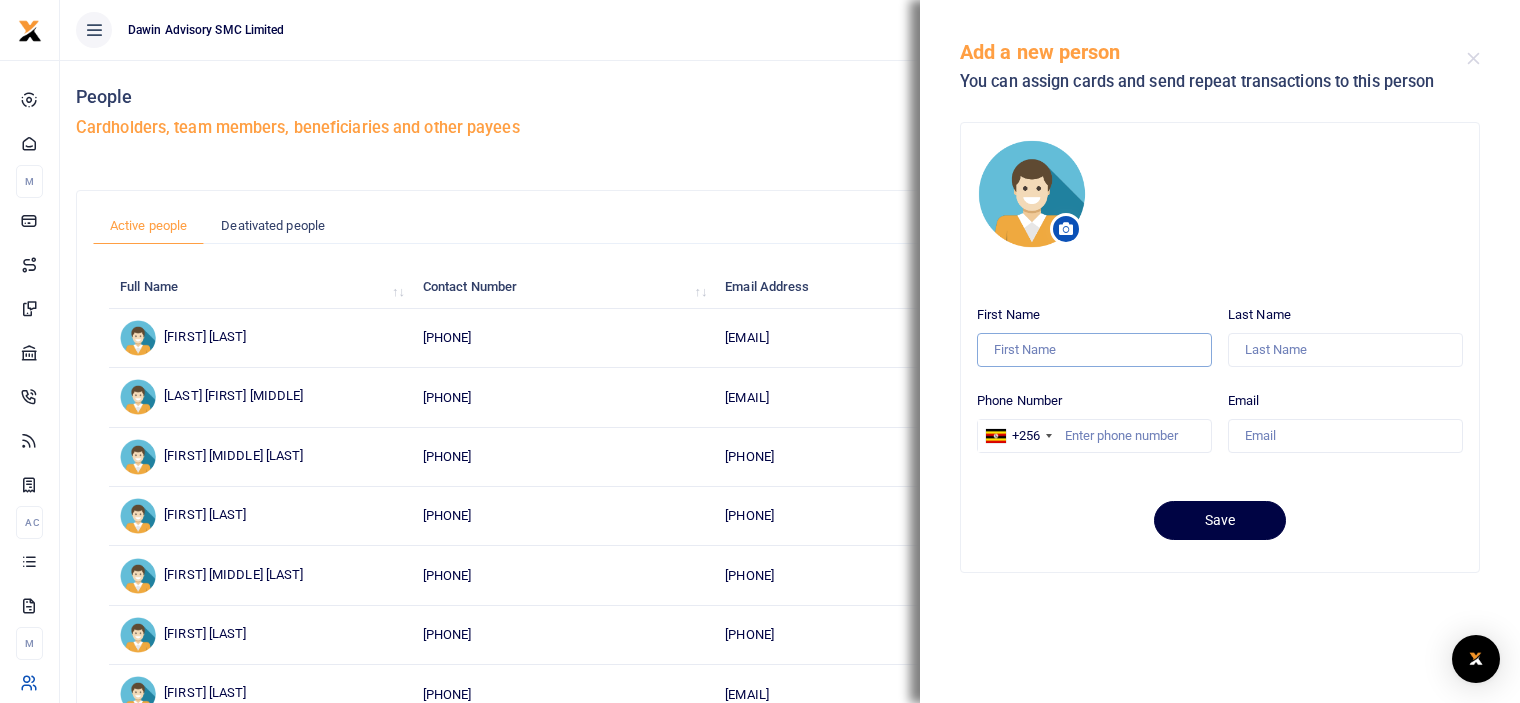 click on "First Name" at bounding box center [1094, 350] 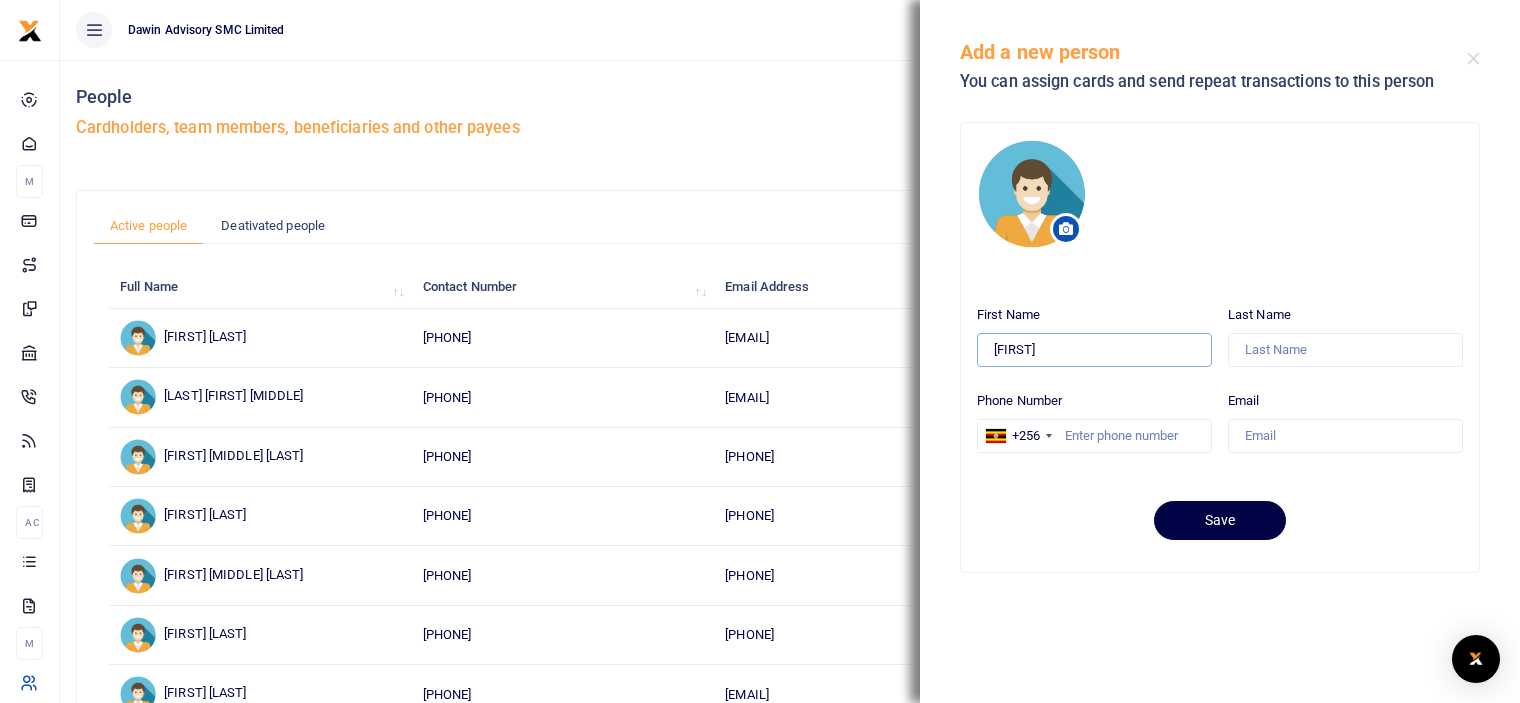 type on "Gloria" 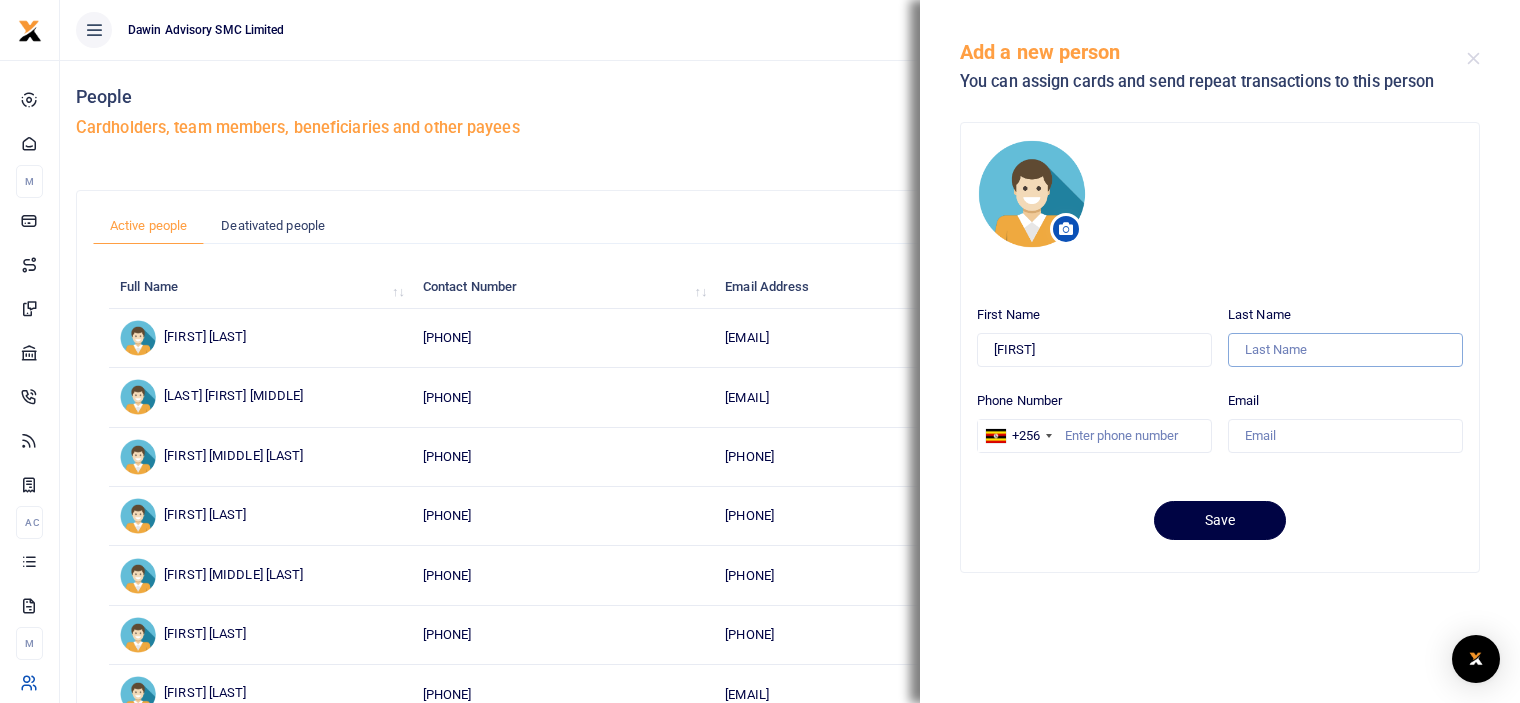 click on "Last Name" at bounding box center [1345, 350] 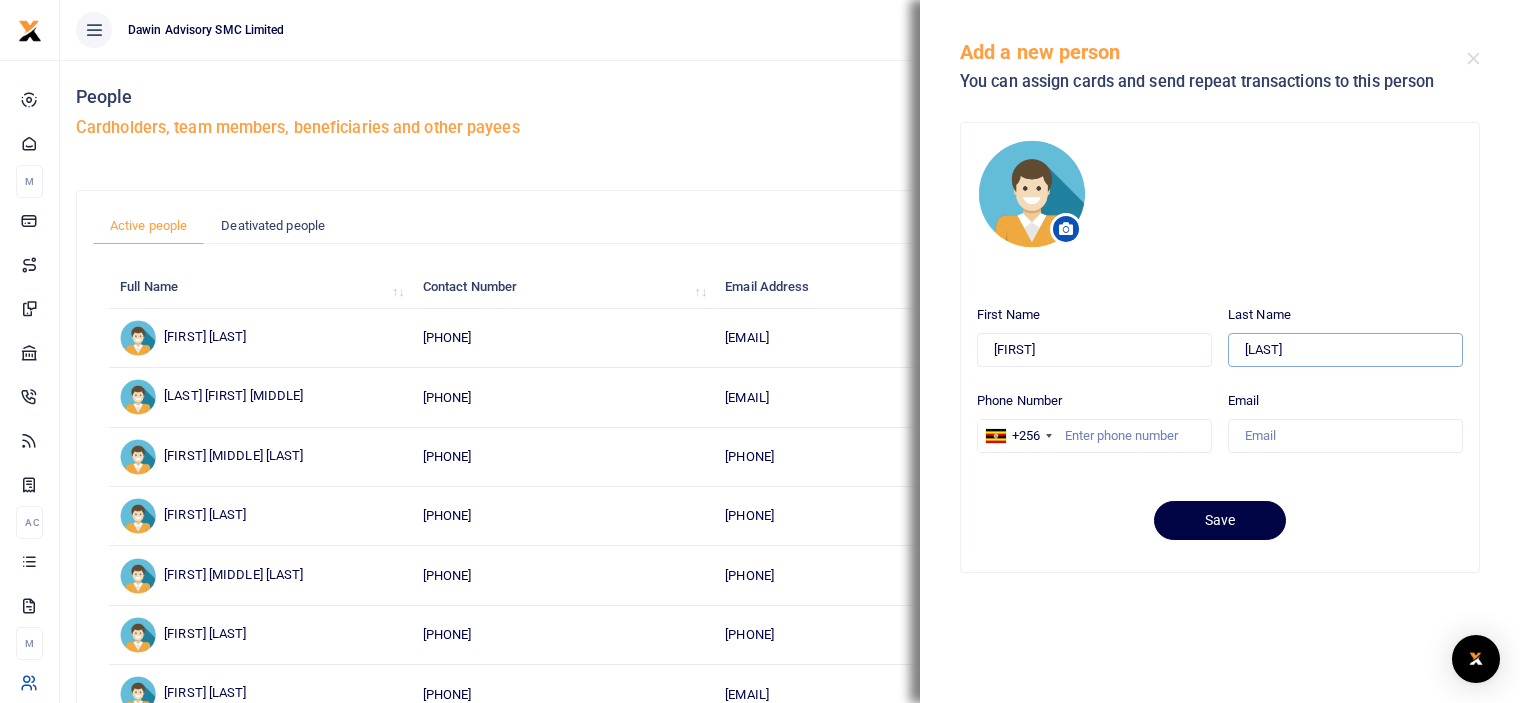type on "Kisakye" 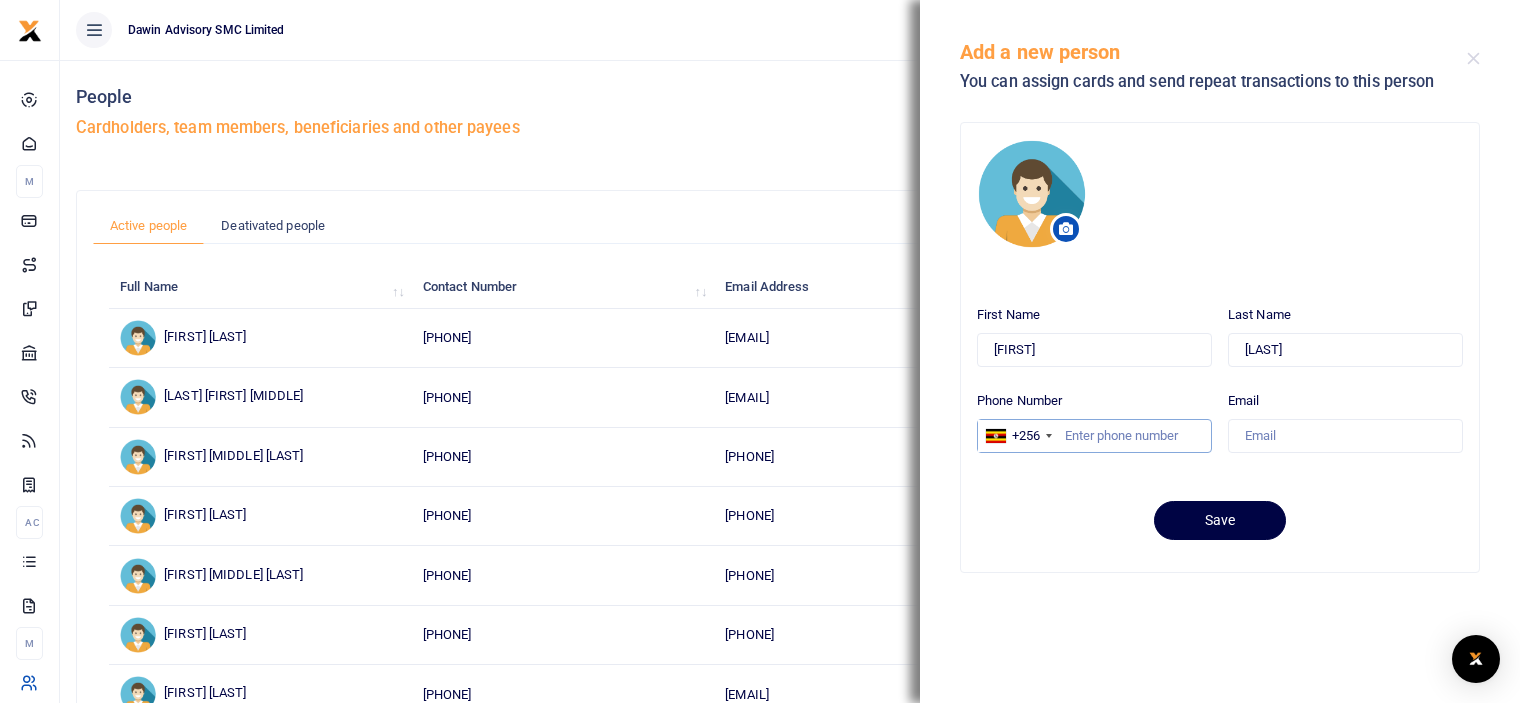 click on "Phone Number" at bounding box center (1094, 436) 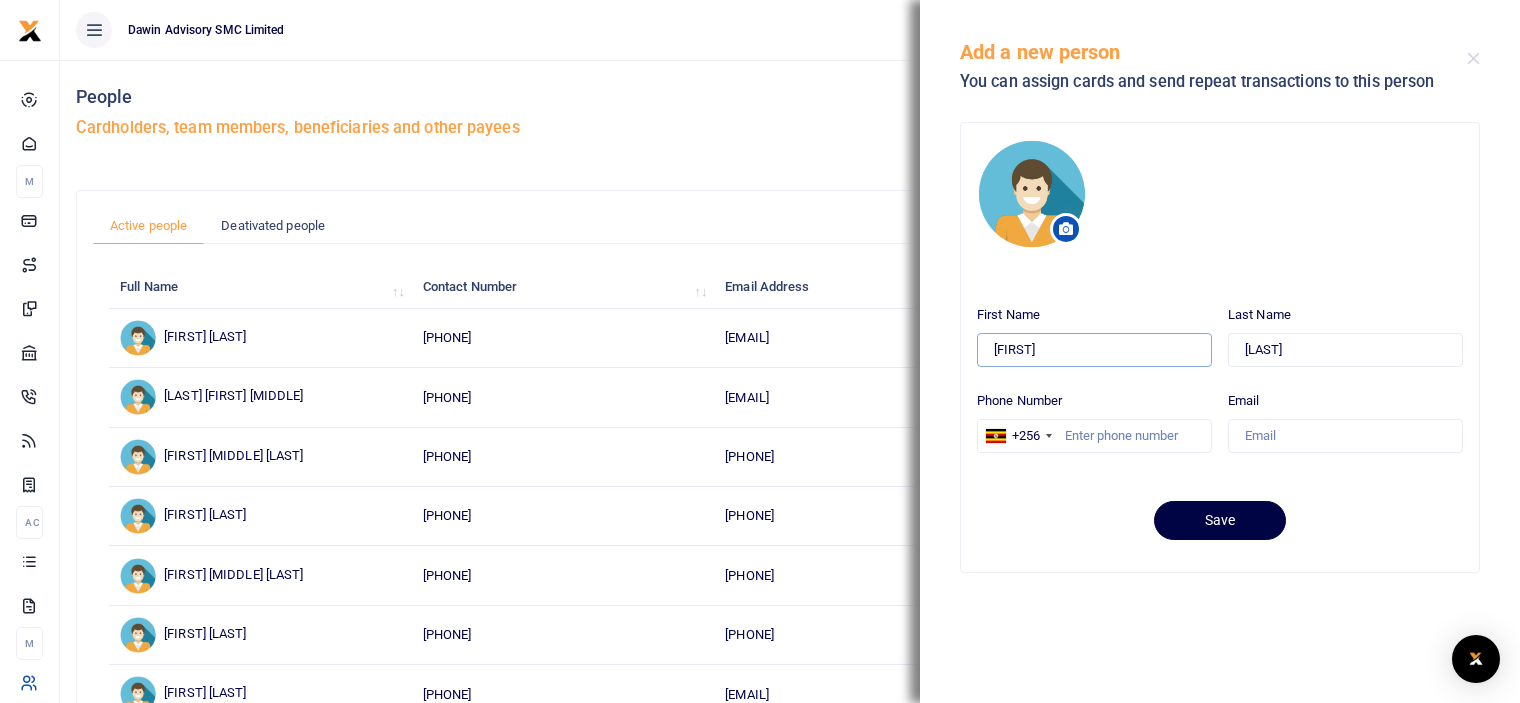 click on "Gloria" at bounding box center (1094, 350) 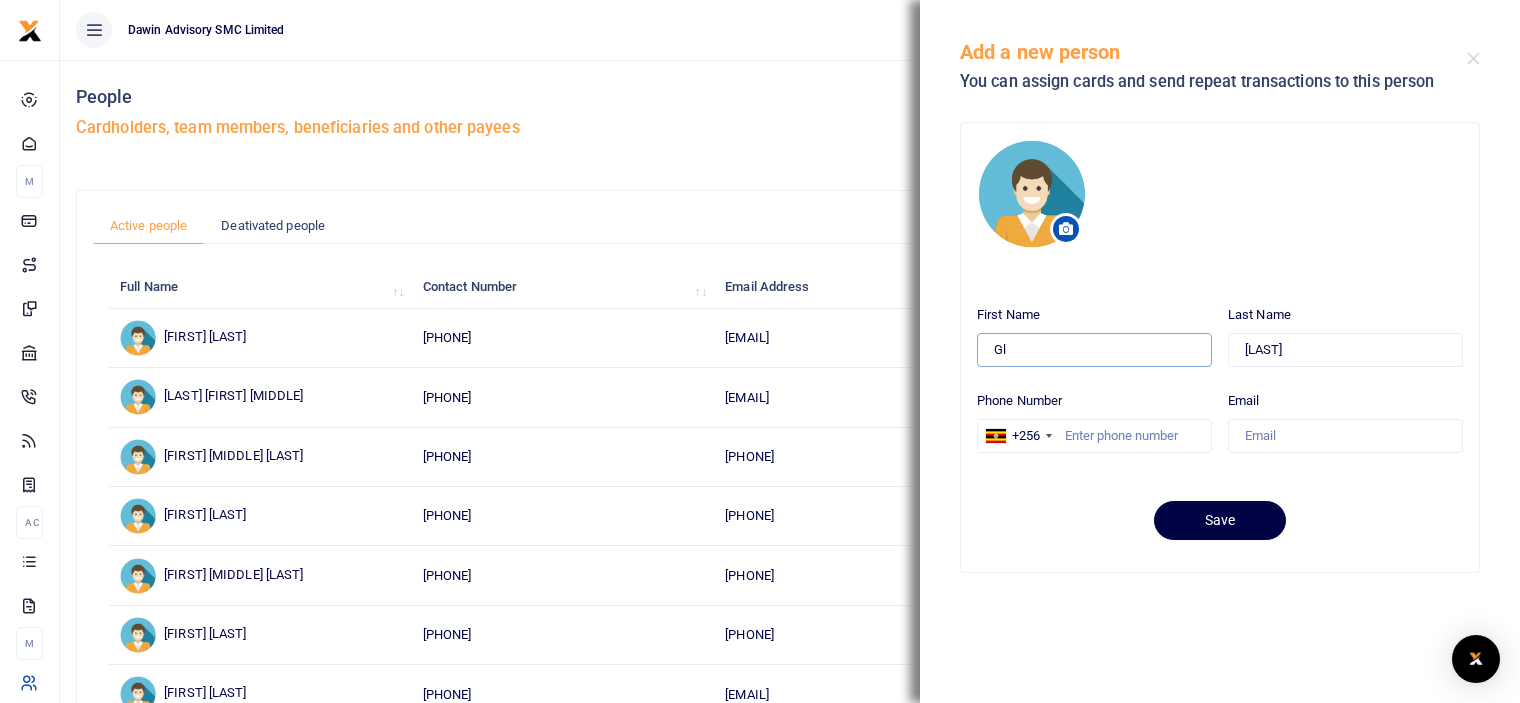 type on "G" 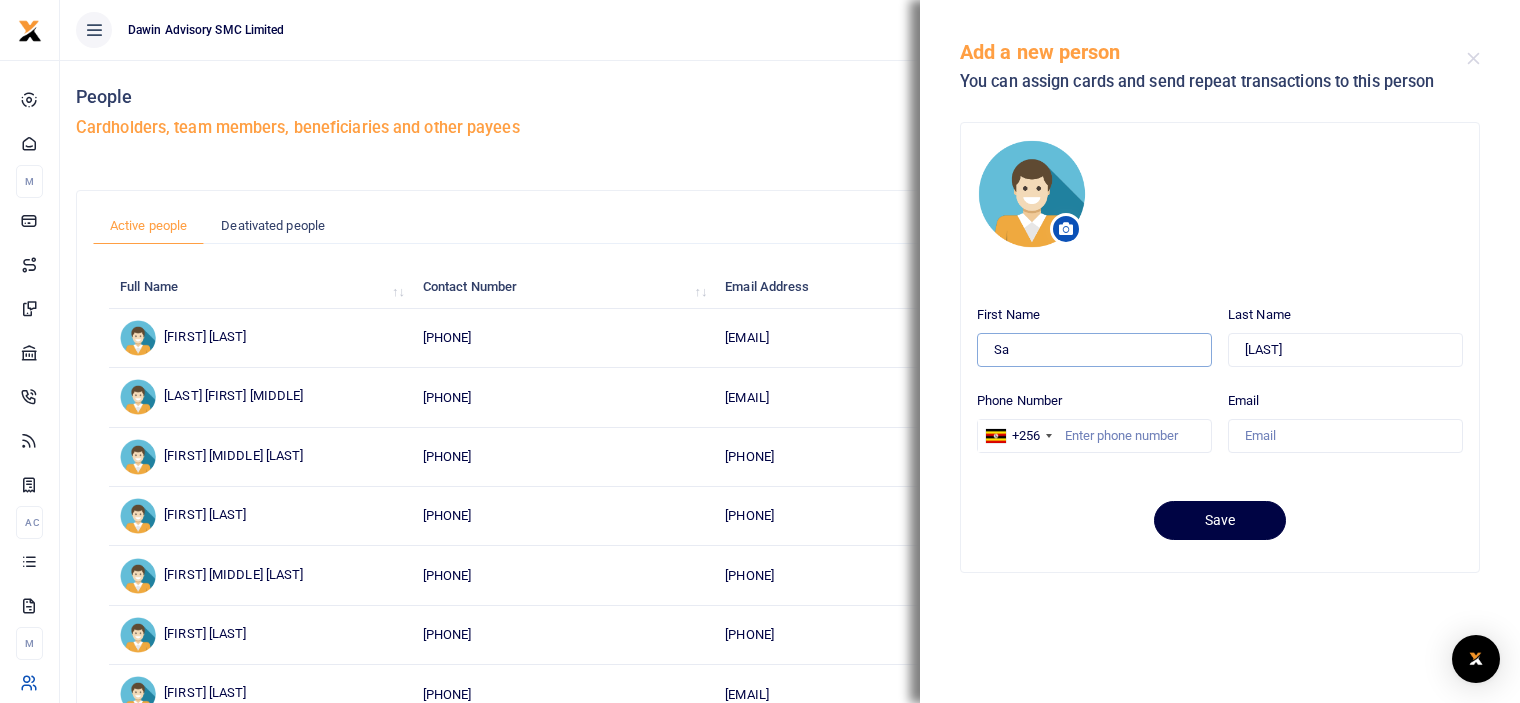 type on "S" 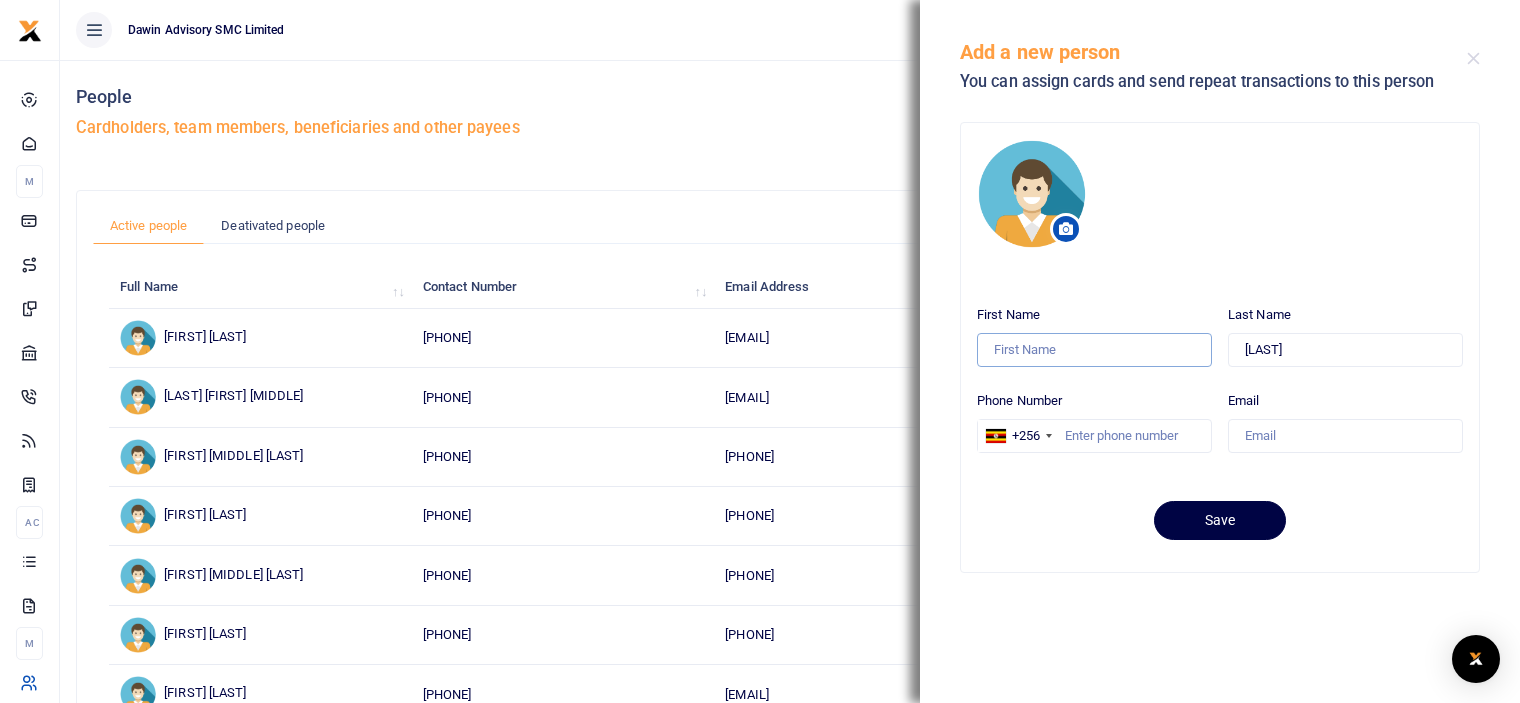 type on "n" 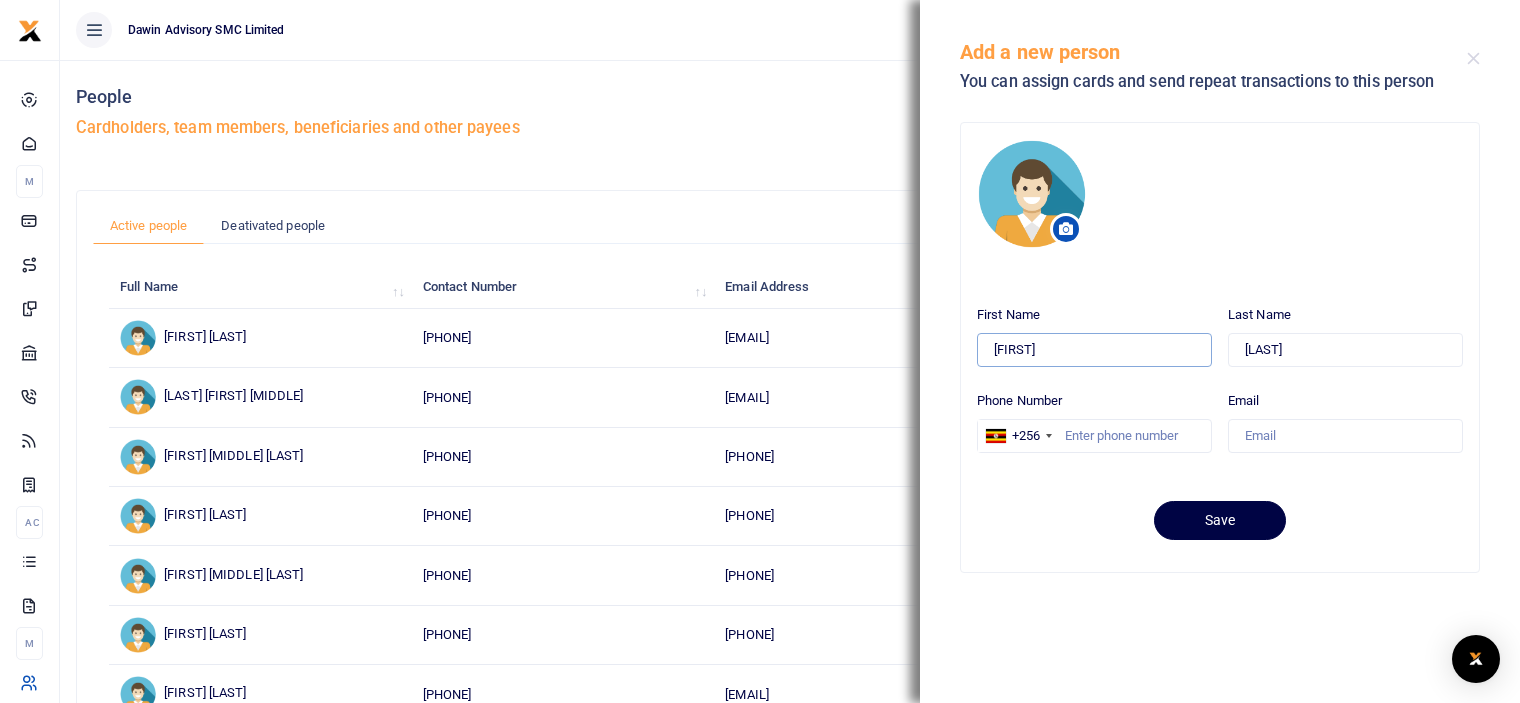type on "Nahya" 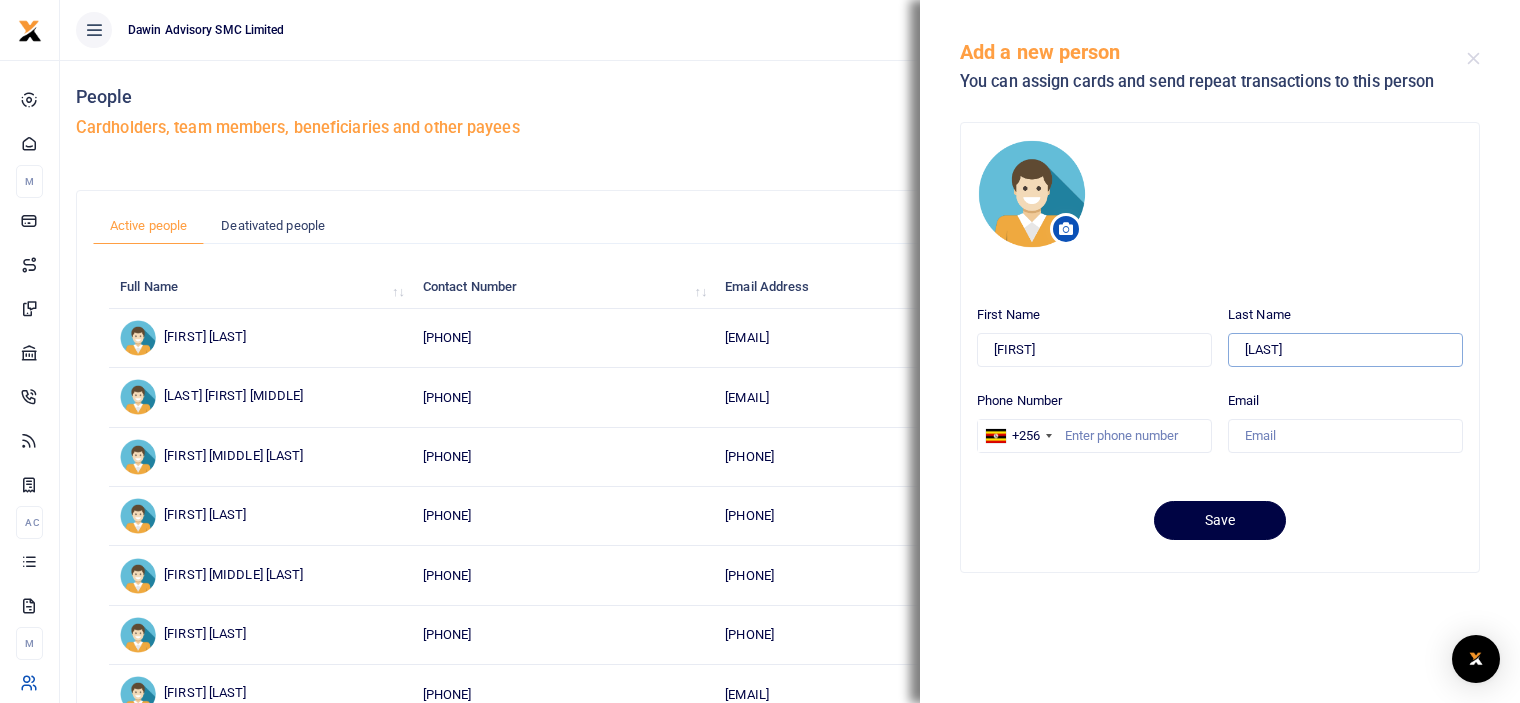 click on "Kisakye" at bounding box center (1345, 350) 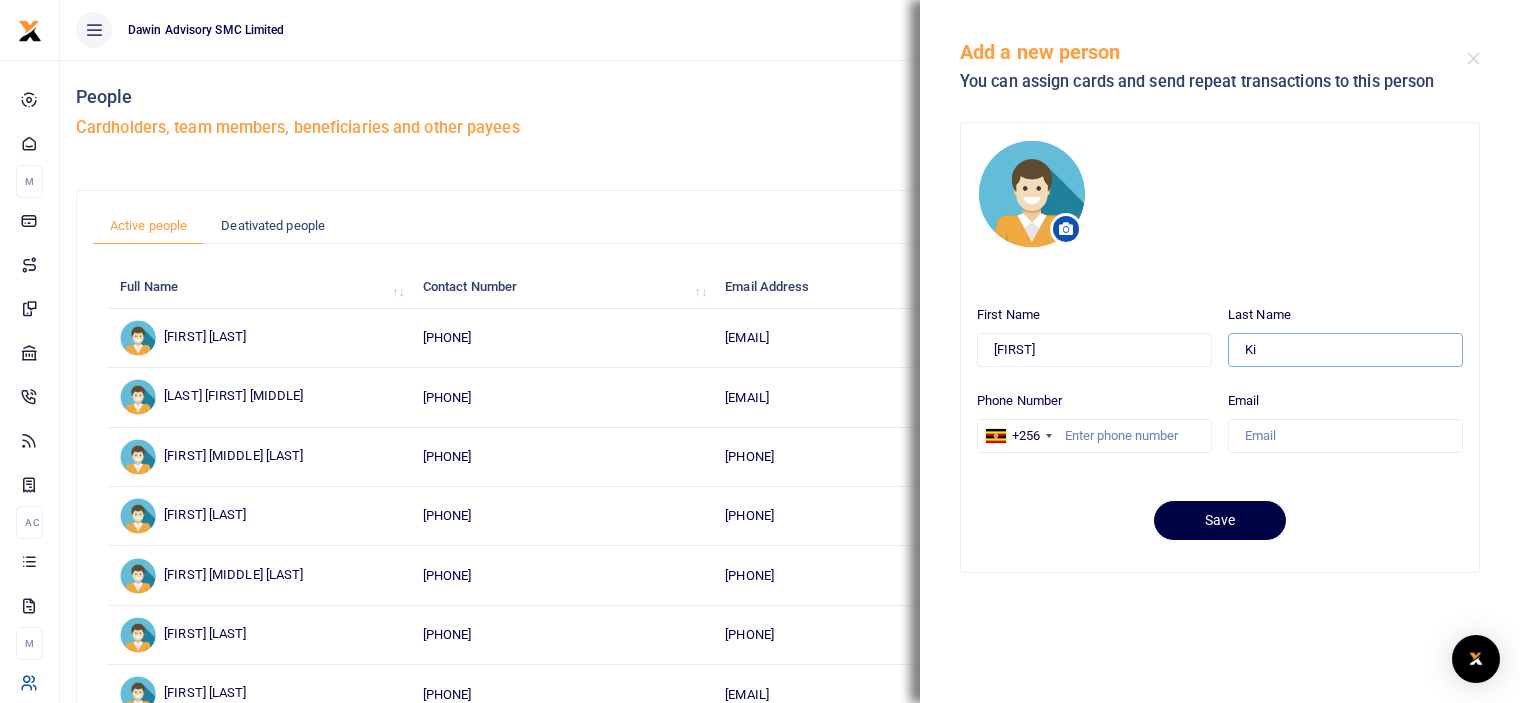type on "K" 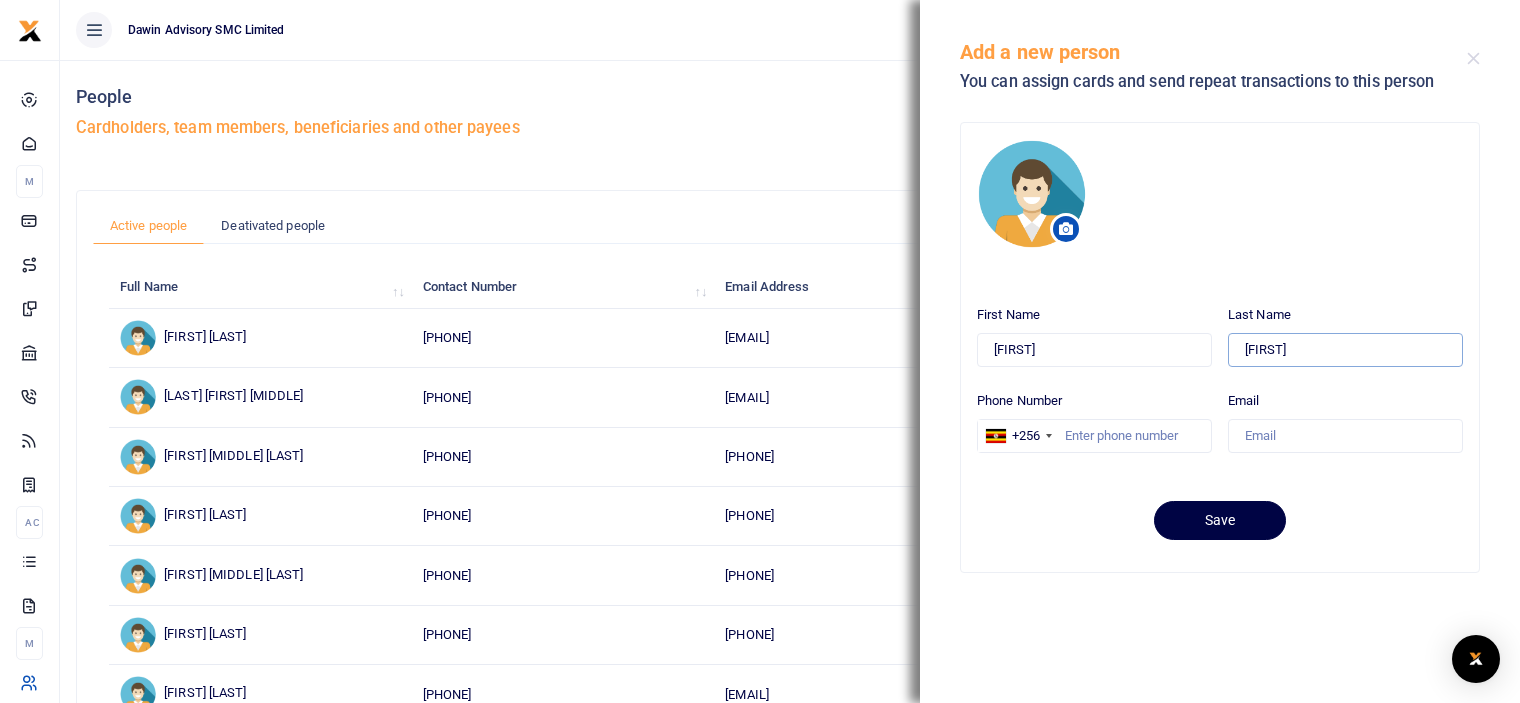 type on "Samanya" 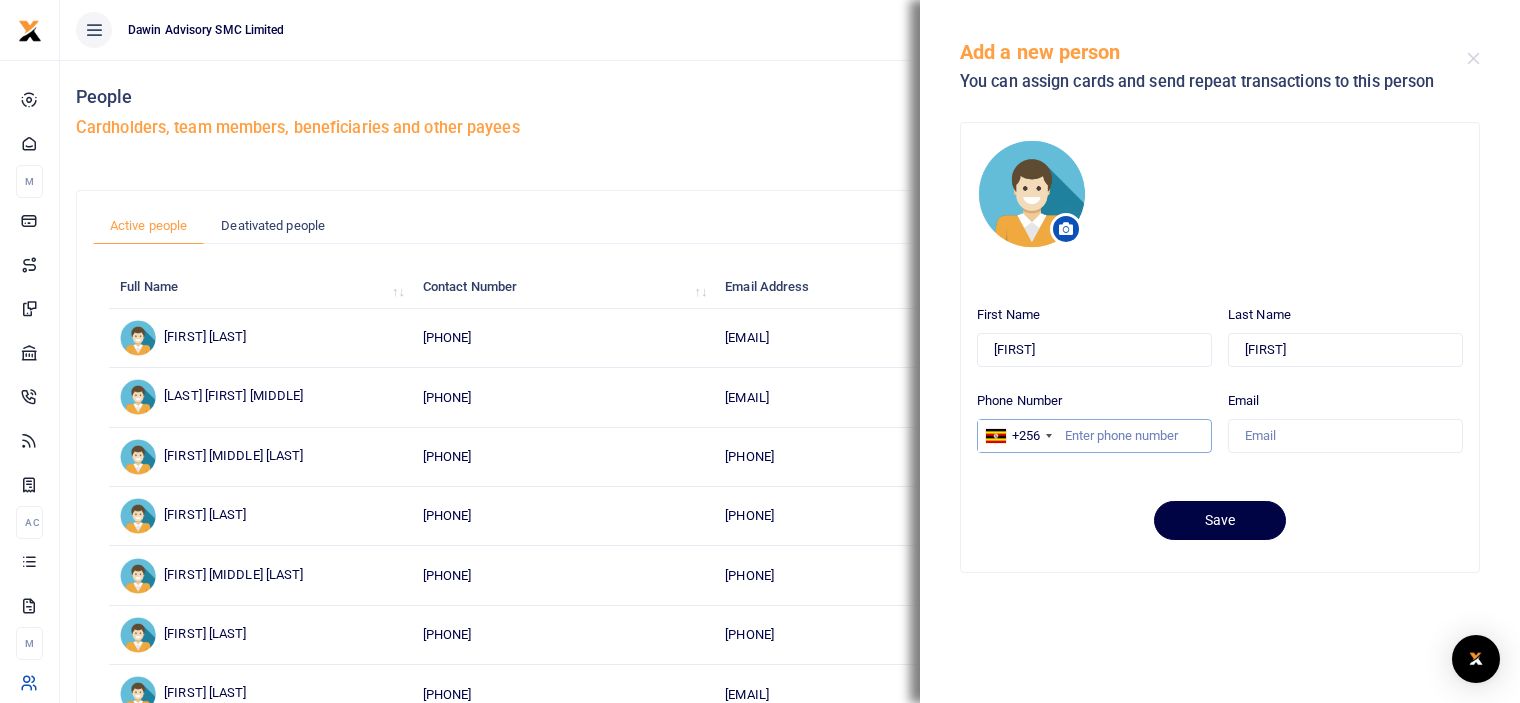 click on "Phone Number" at bounding box center [1094, 436] 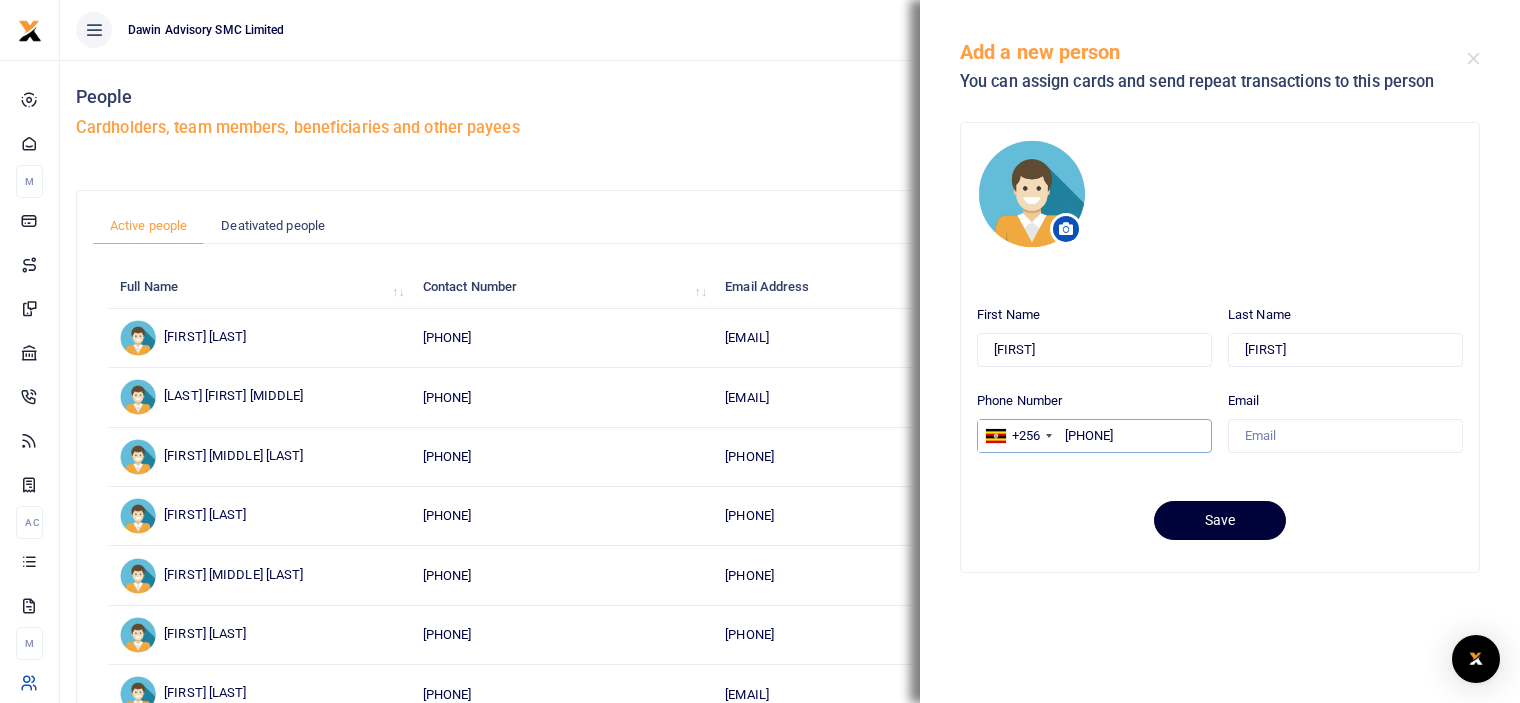 type on "758355876" 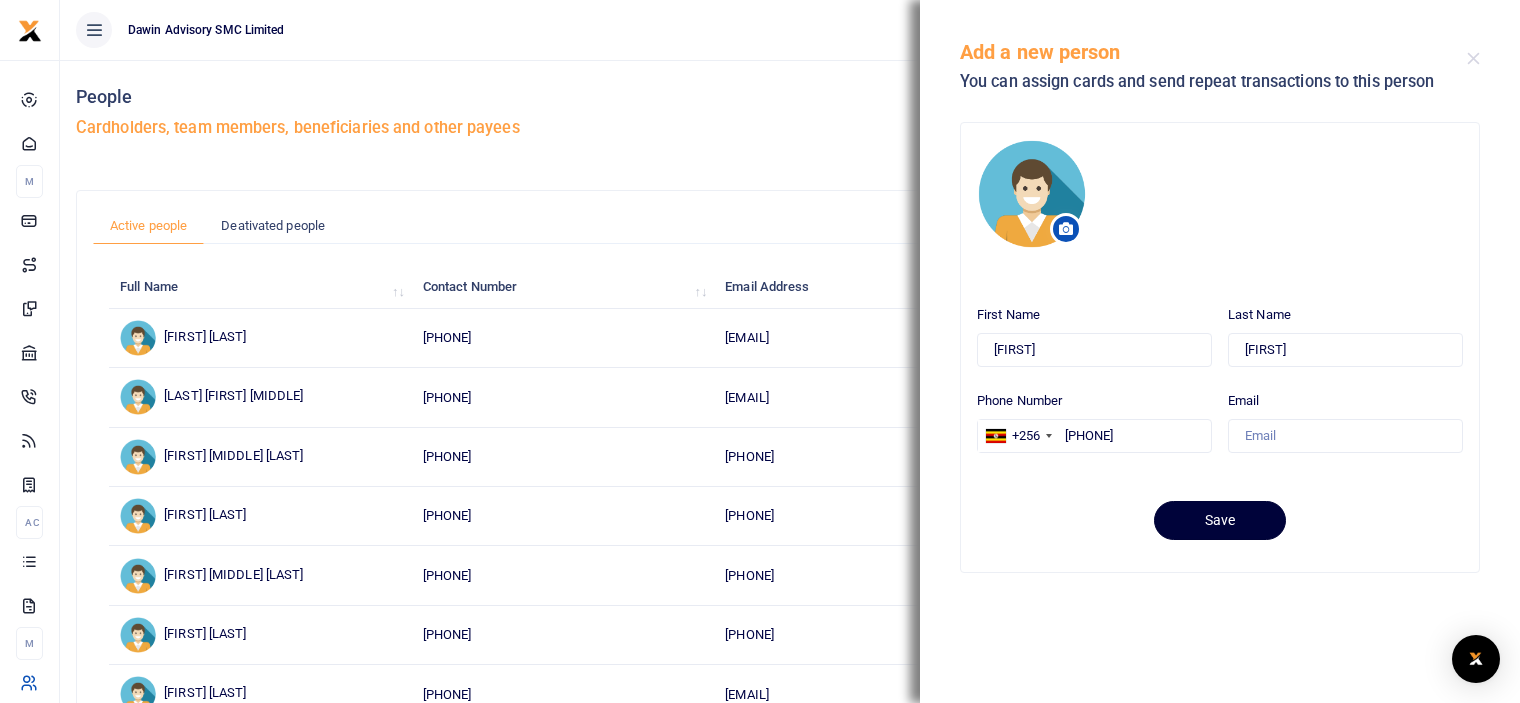 click on "Save" at bounding box center (1220, 520) 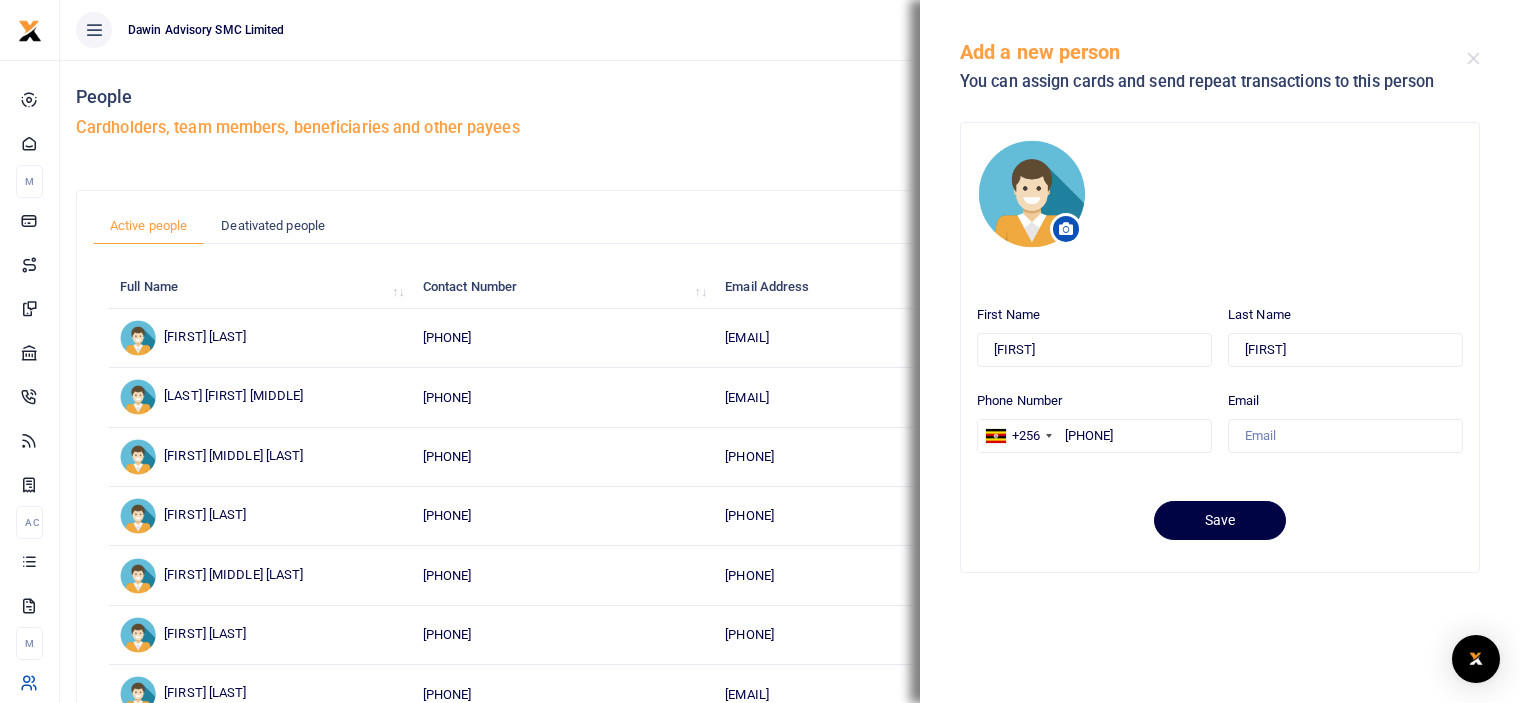 click on "Add a new person
People
Cardholders, team members, beneficiaries and other payees
Active people
Deativated people
Full Name Contact Number Email Address Status Action Linda  Onzimai 256787216787 linda@dawin.group Active
Onzimai Fredrick Daniel 256780391489 daniel@dawinadvisory.com Active
Robert Omar Rwoth 256775482066 256775482066-temp@xente.co Active 1" at bounding box center (790, 494) 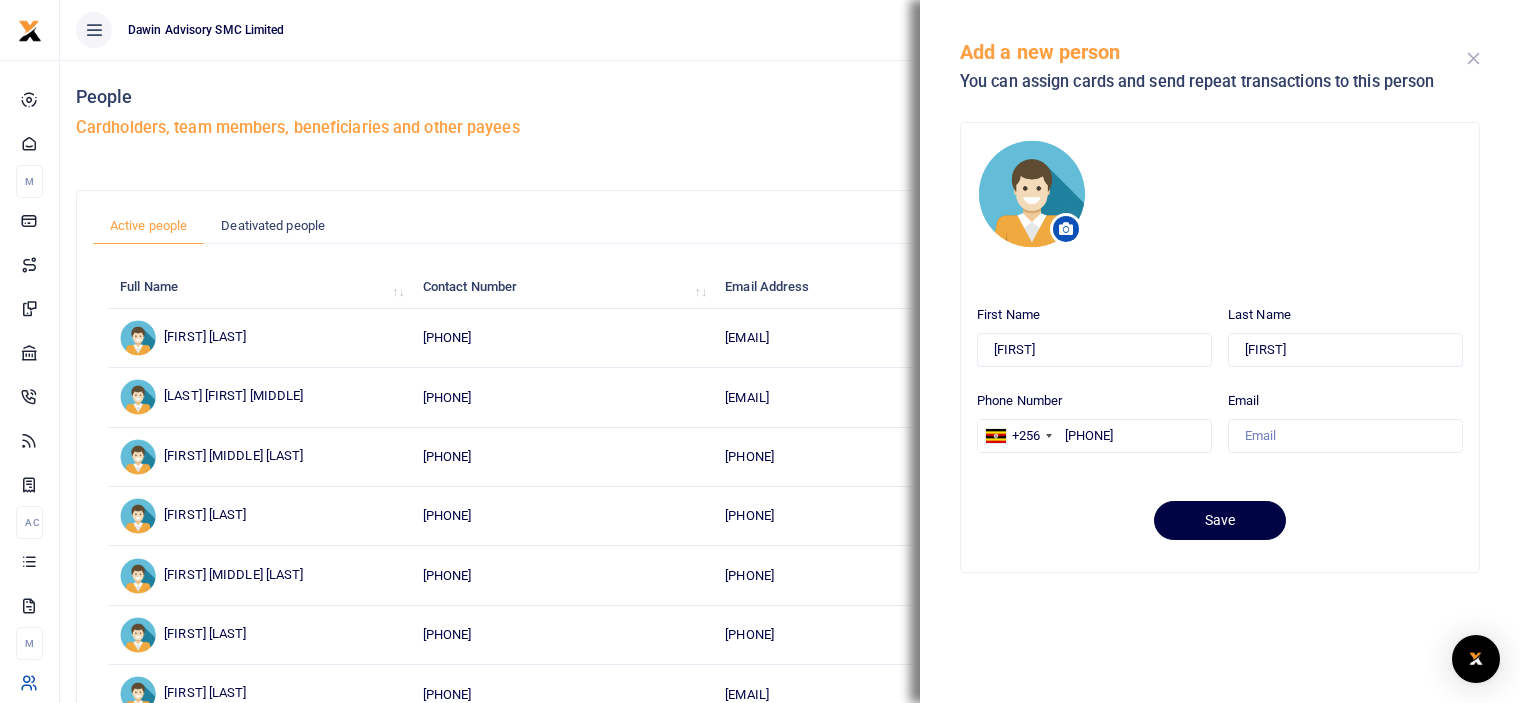 click at bounding box center [1473, 58] 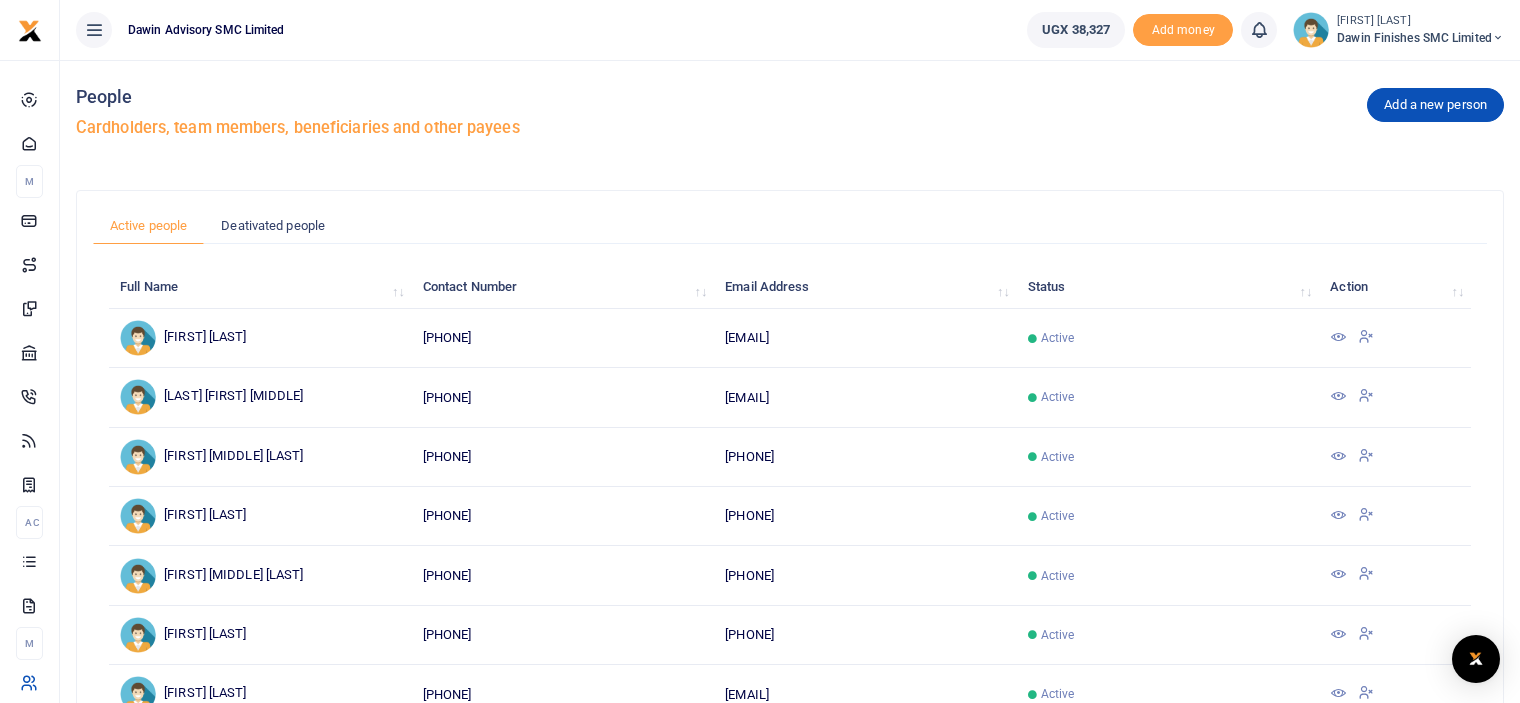 click on "Cardholders, team members, beneficiaries and other payees" at bounding box center (790, 128) 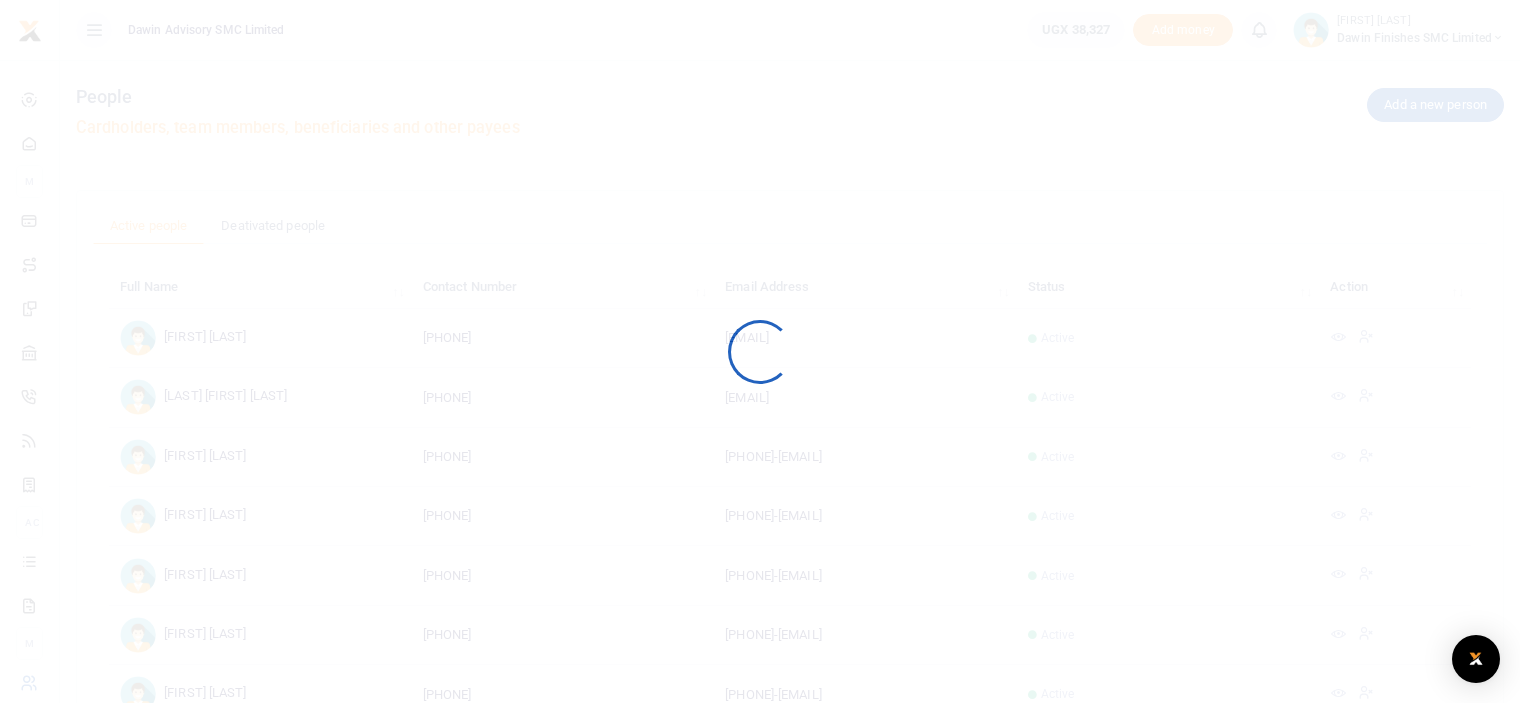 scroll, scrollTop: 0, scrollLeft: 0, axis: both 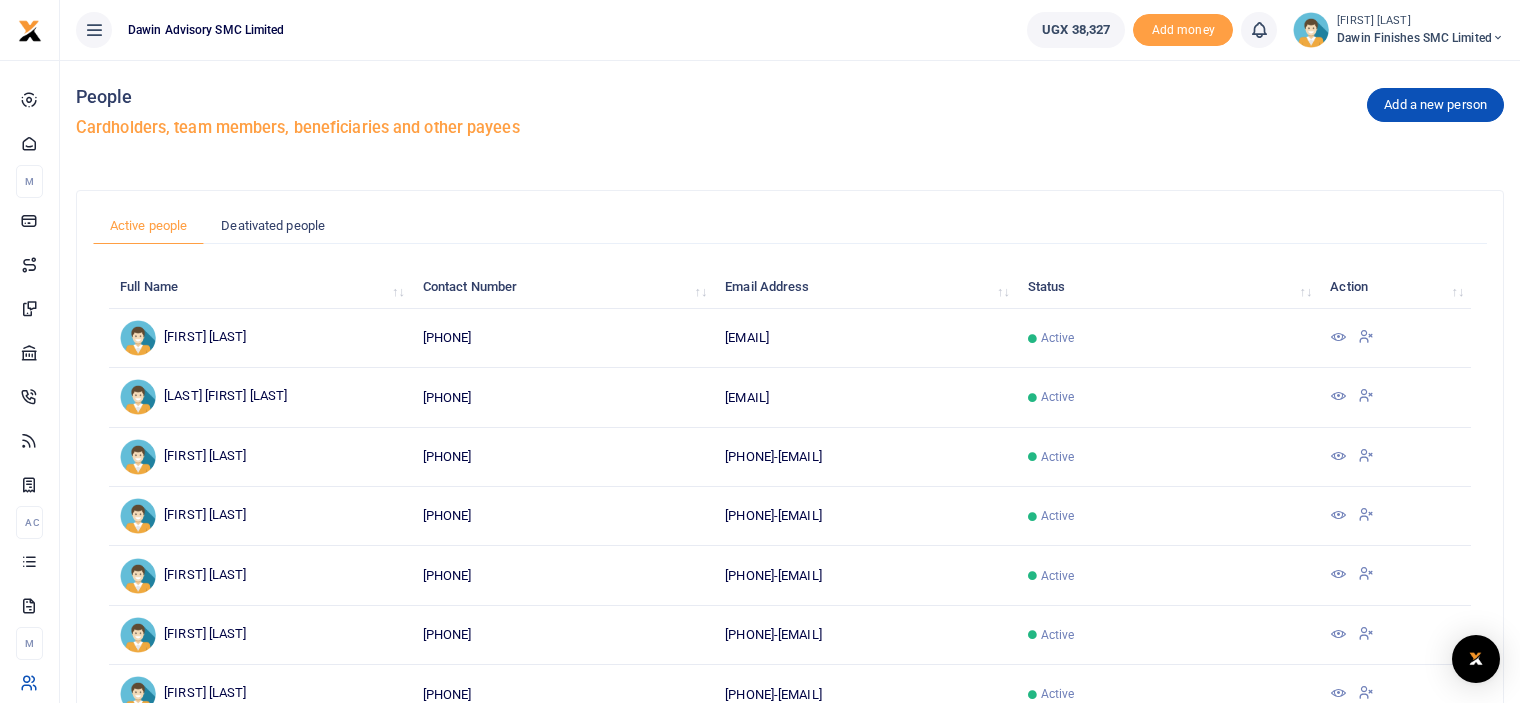 click on "Cardholders, team members, beneficiaries and other payees" at bounding box center (790, 128) 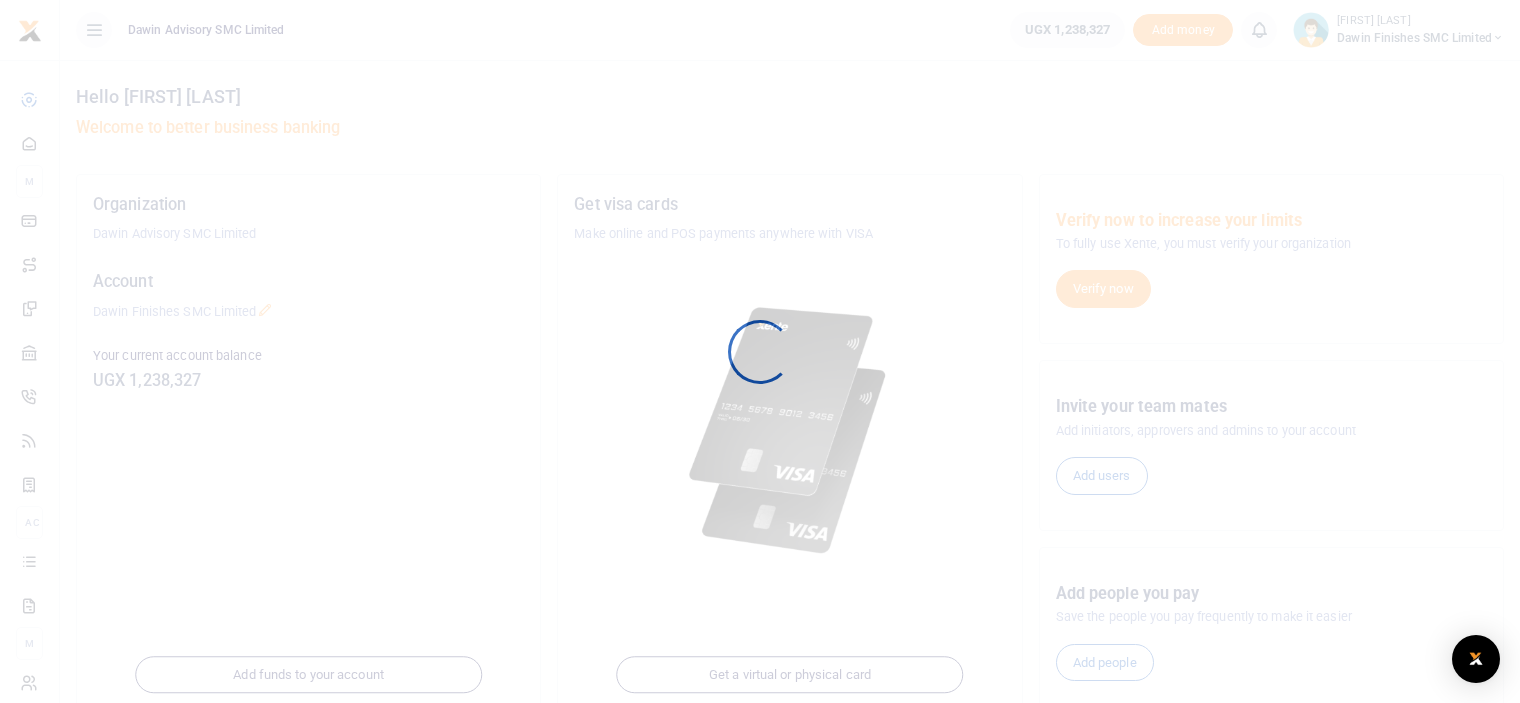 scroll, scrollTop: 0, scrollLeft: 0, axis: both 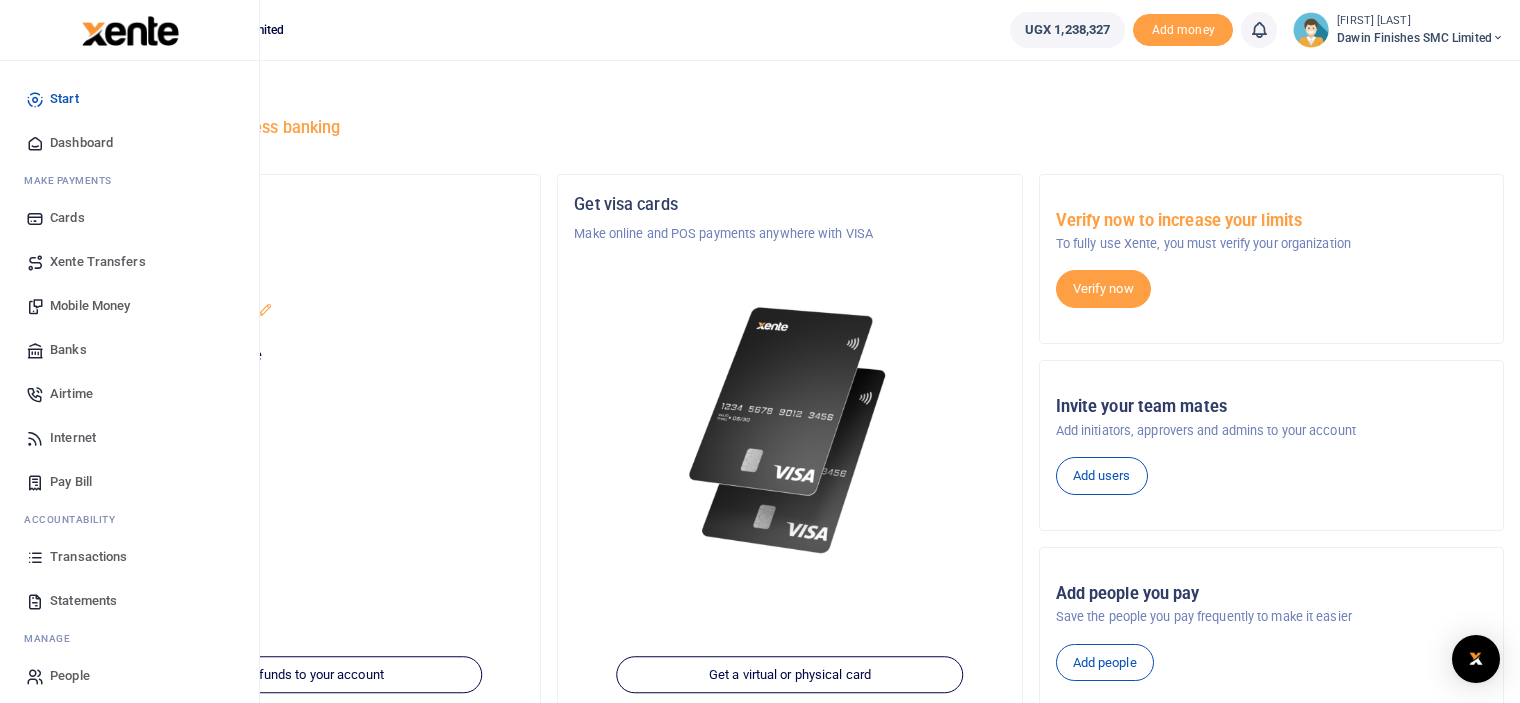 click on "Mobile Money" at bounding box center (90, 306) 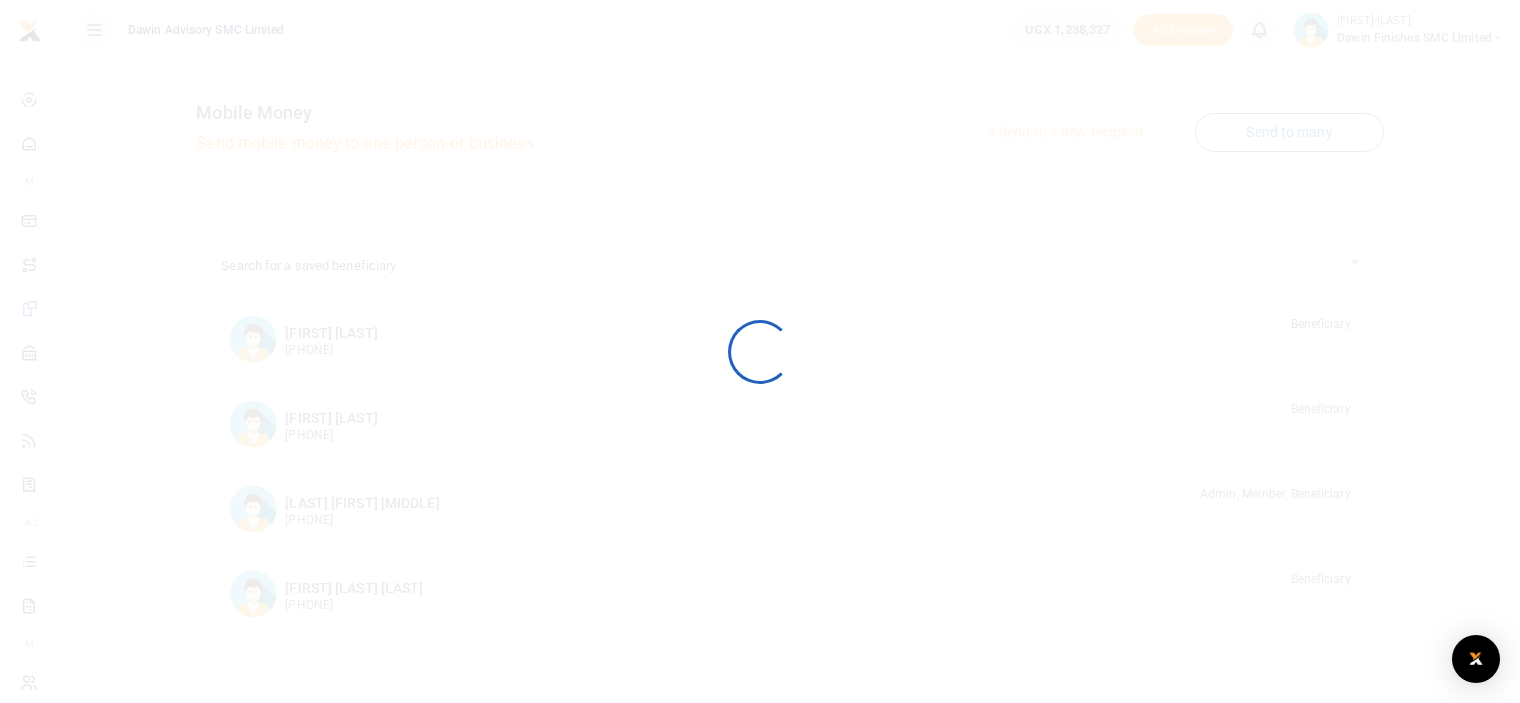 scroll, scrollTop: 0, scrollLeft: 0, axis: both 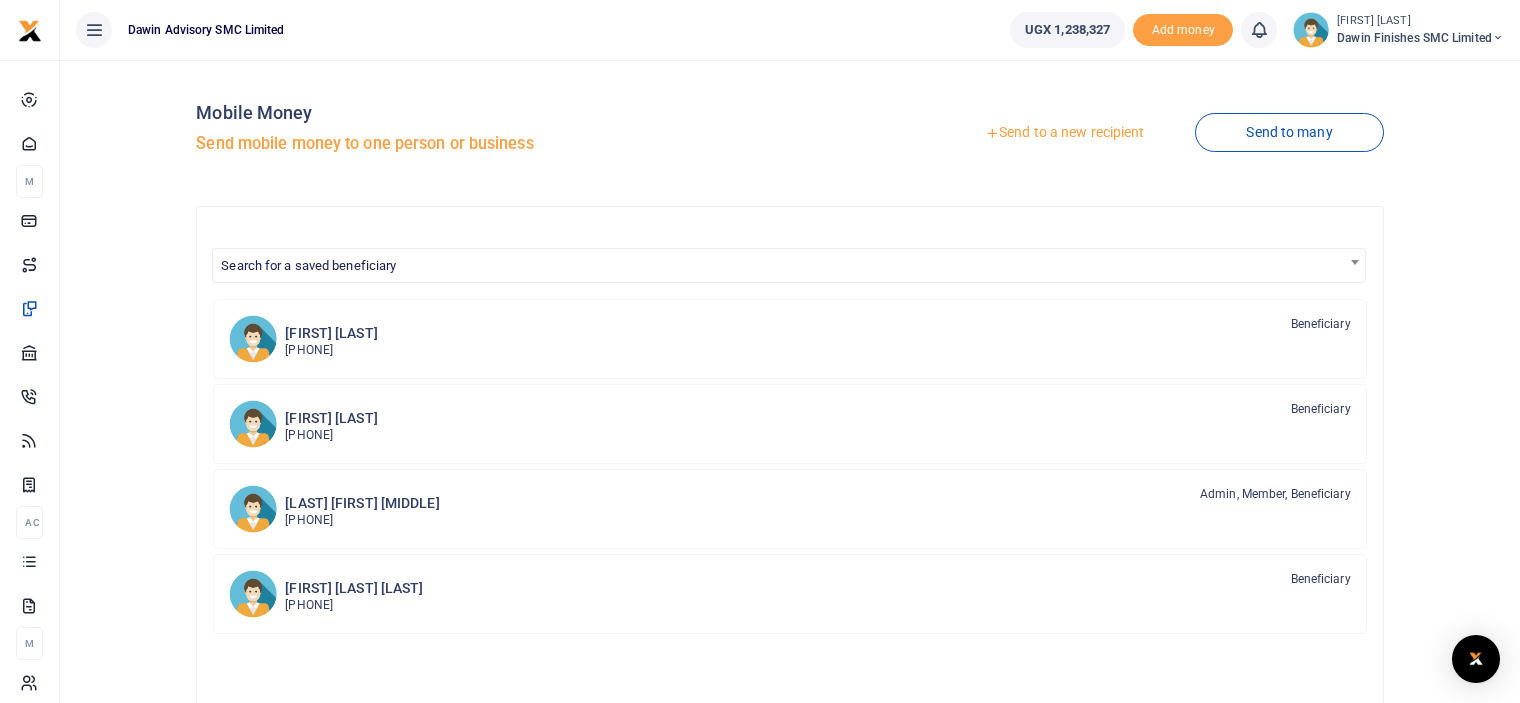 click on "Send to a new recipient" at bounding box center (1064, 133) 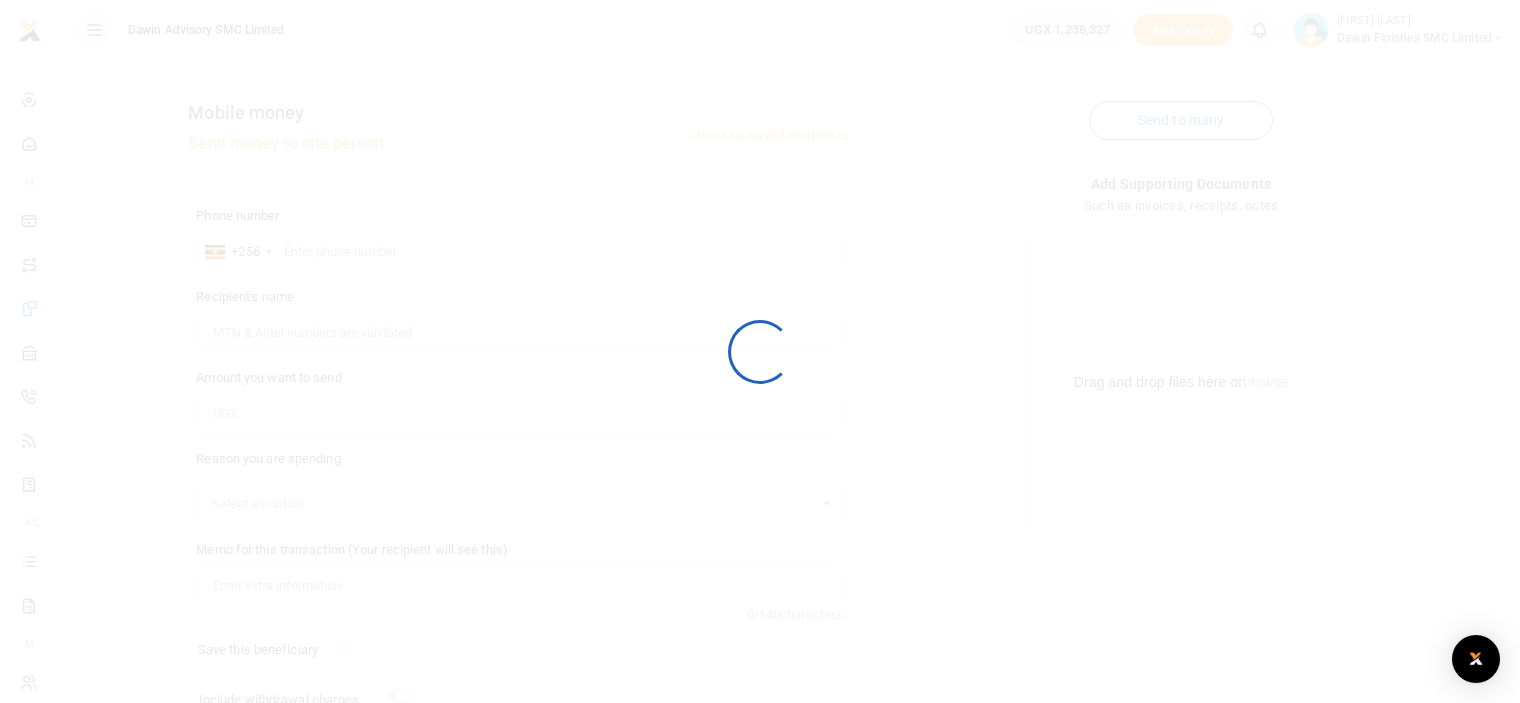 scroll, scrollTop: 0, scrollLeft: 0, axis: both 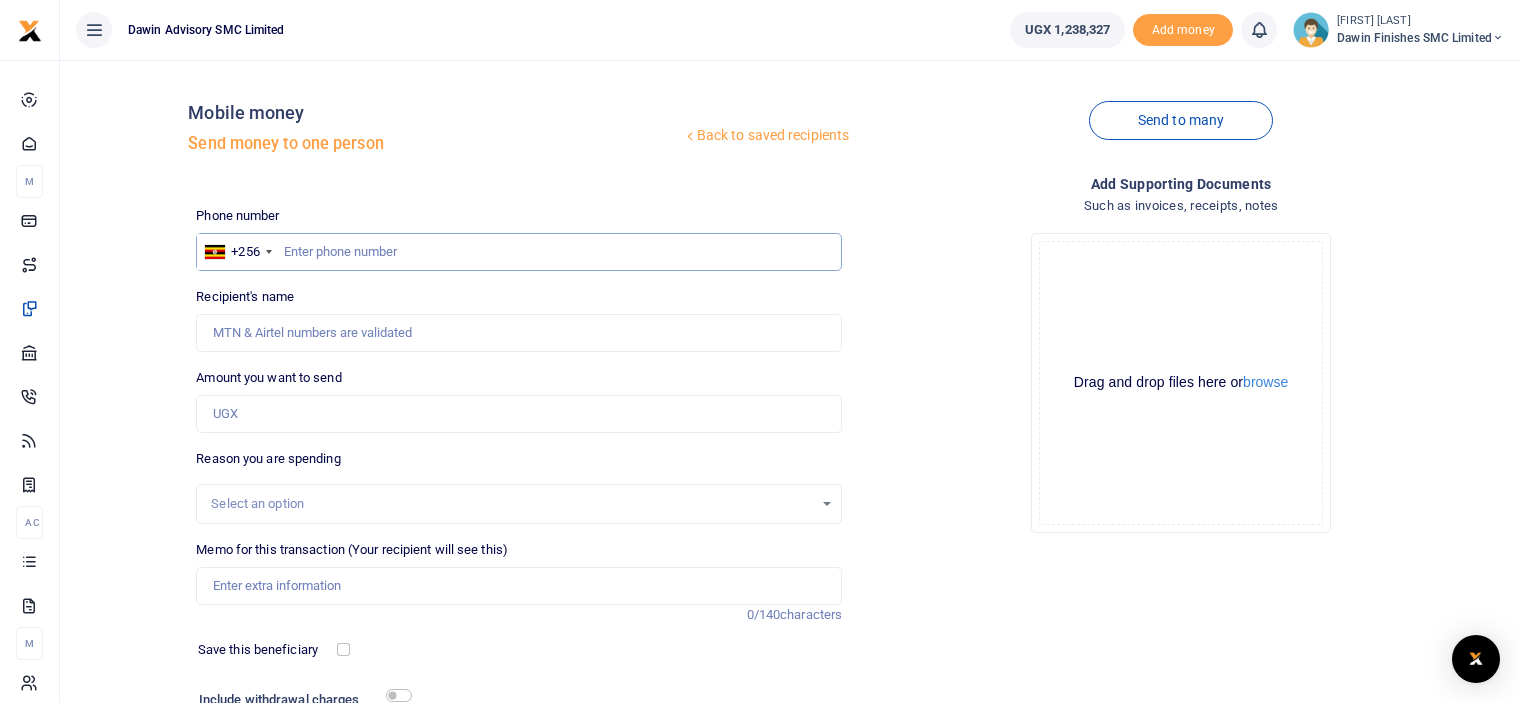 click at bounding box center [519, 252] 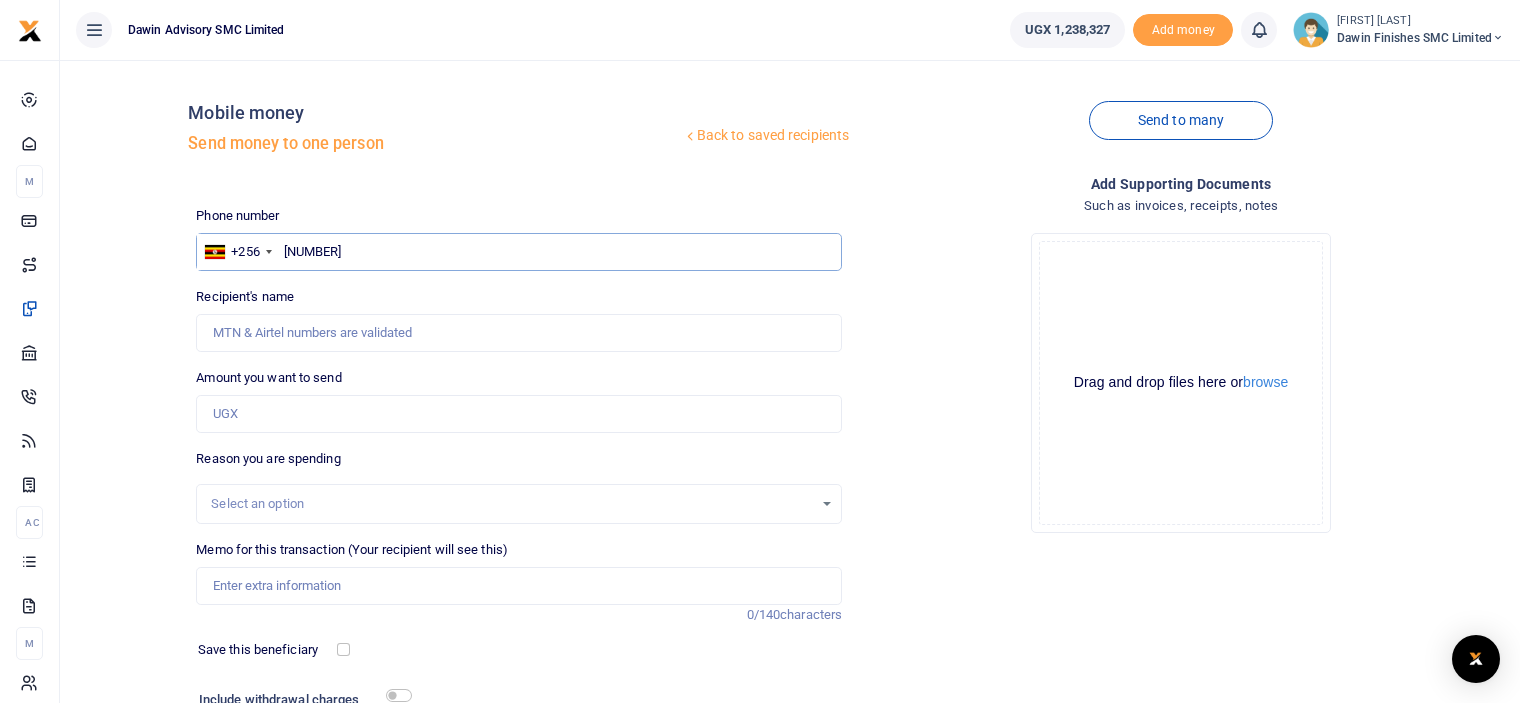 type on "780378975" 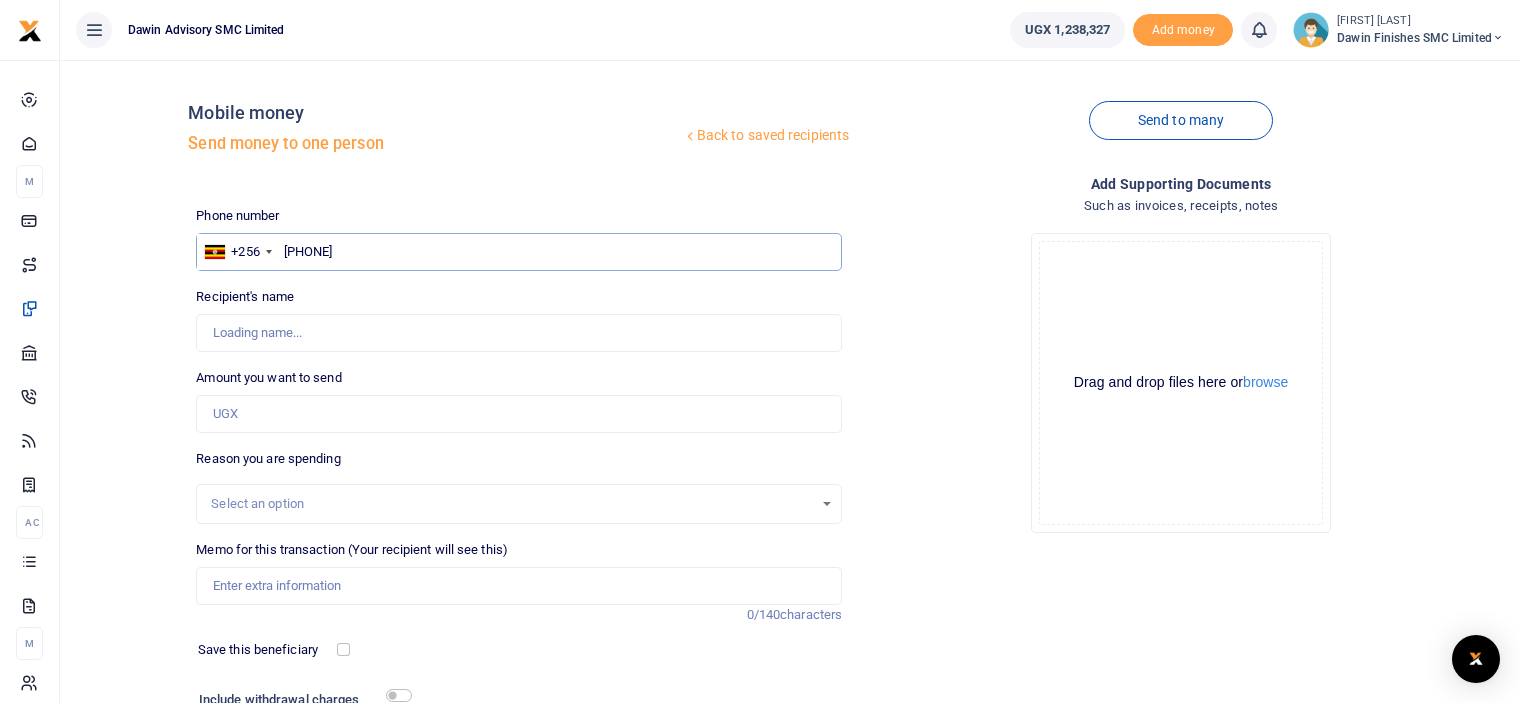 type on "Arafat Kigozi" 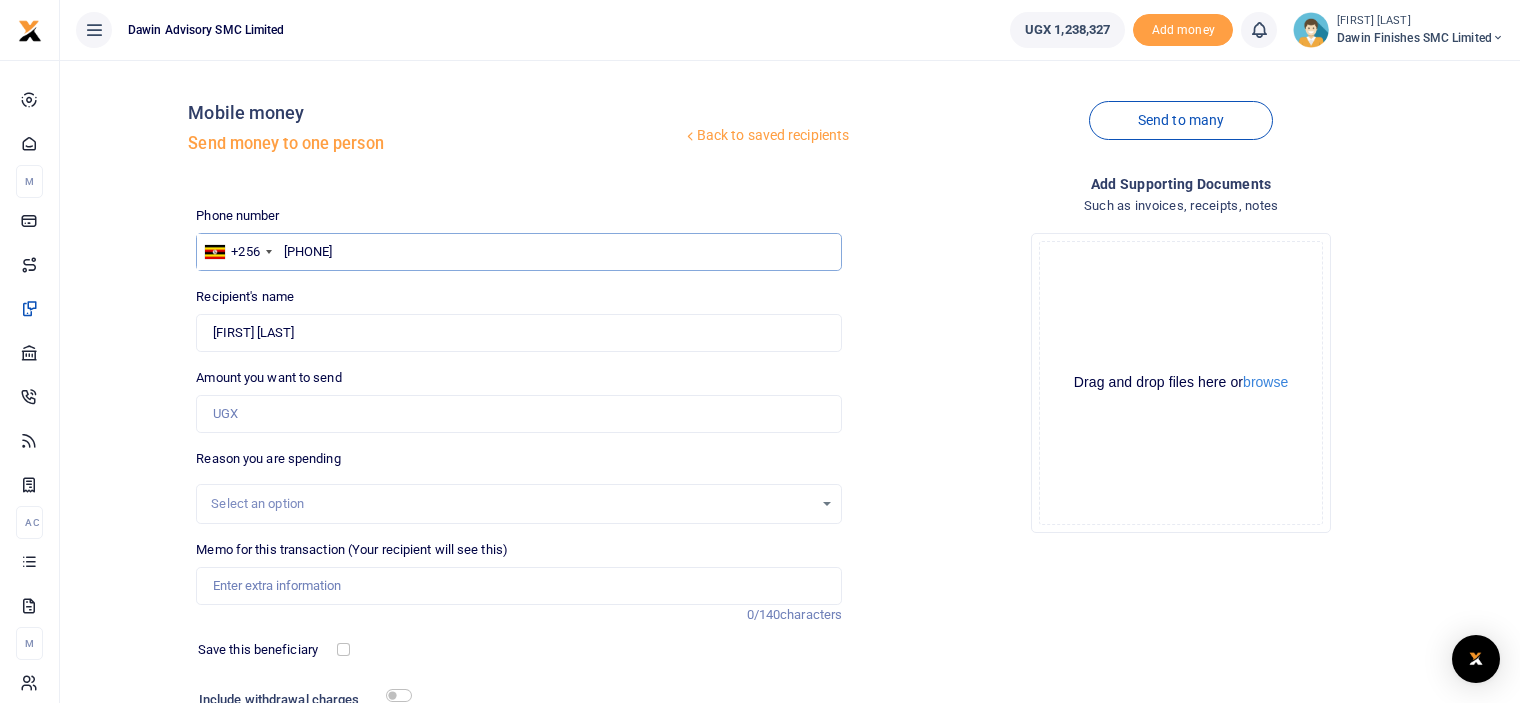 type on "780378975" 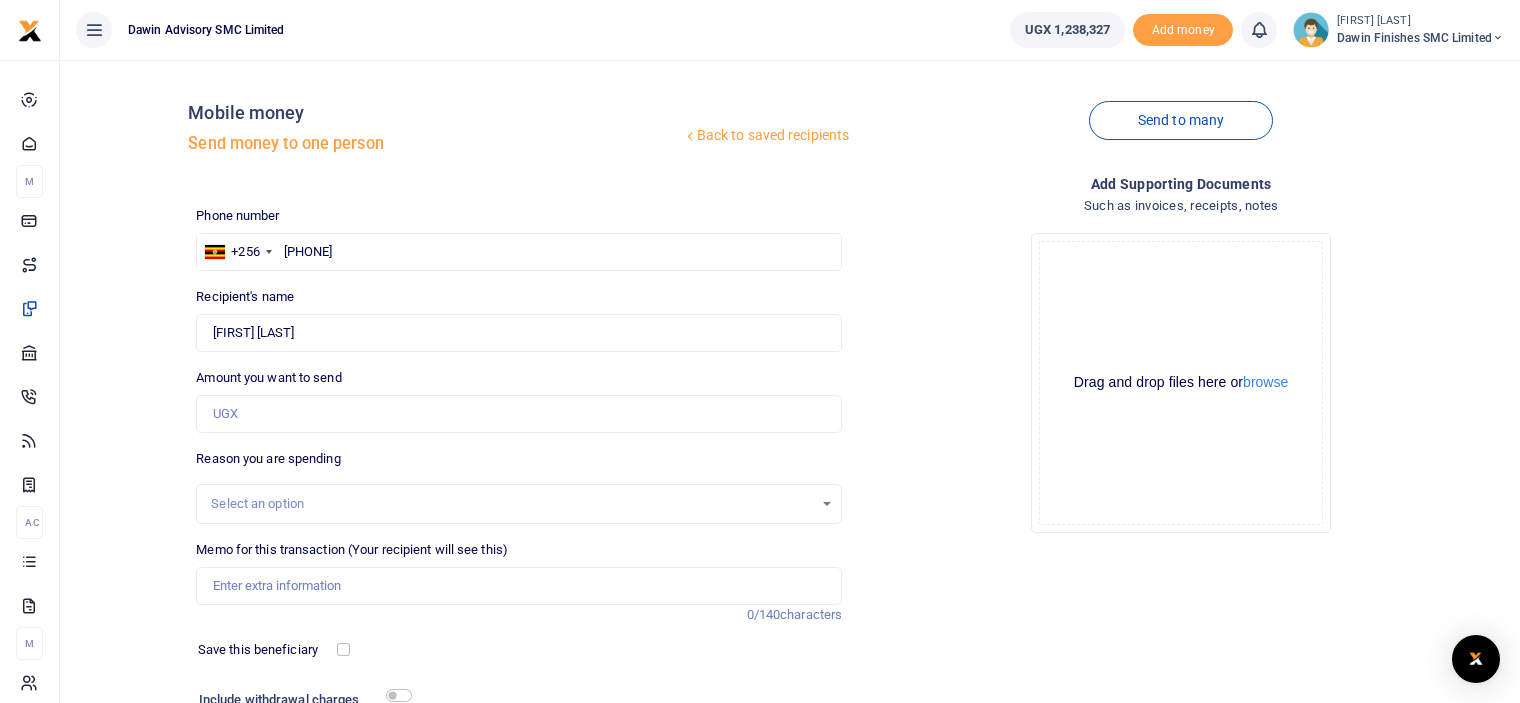 click on "Drop your files here Drag and drop files here or  browse Powered by  Uppy" at bounding box center (1181, 383) 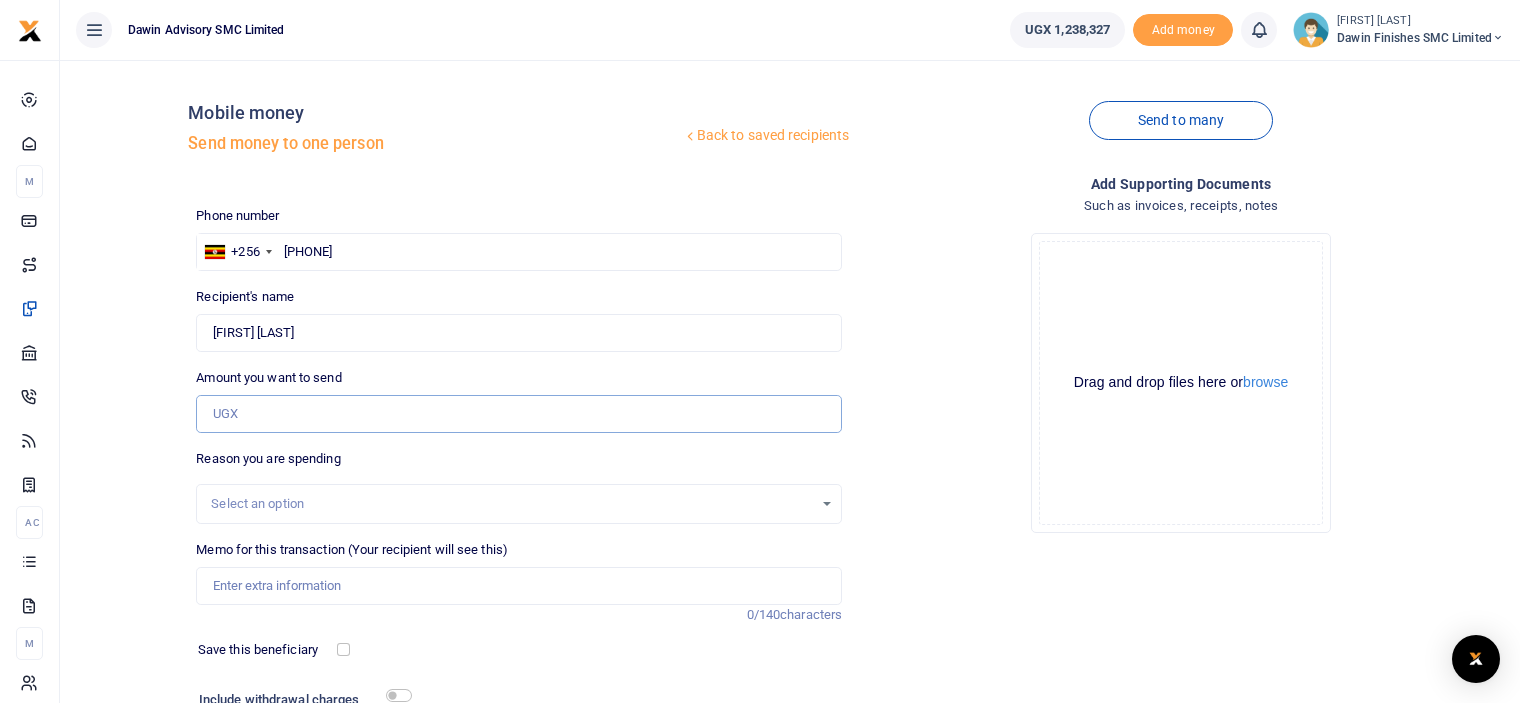 click on "Amount you want to send" at bounding box center [519, 414] 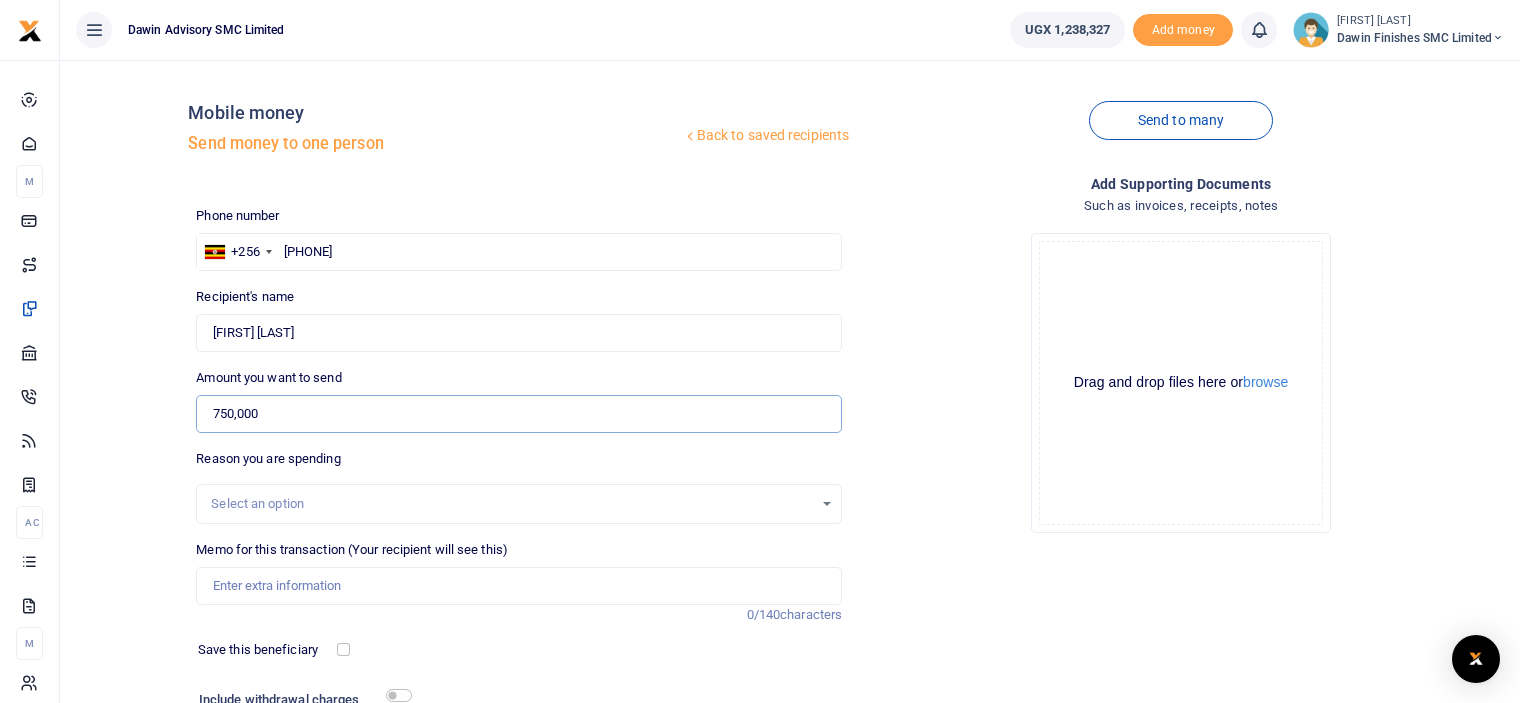 type on "750,000" 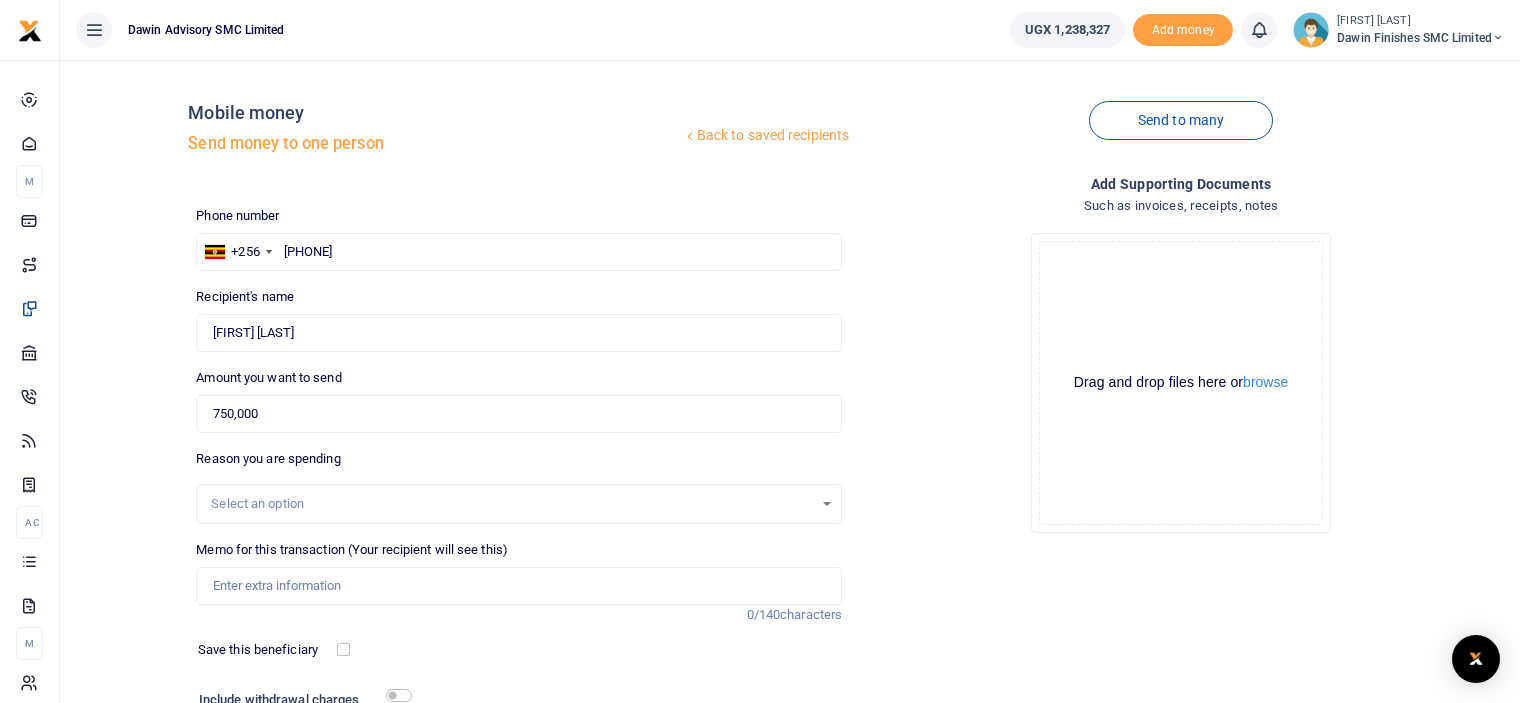 click on "Drop your files here Drag and drop files here or  browse Powered by  Uppy" at bounding box center [1181, 383] 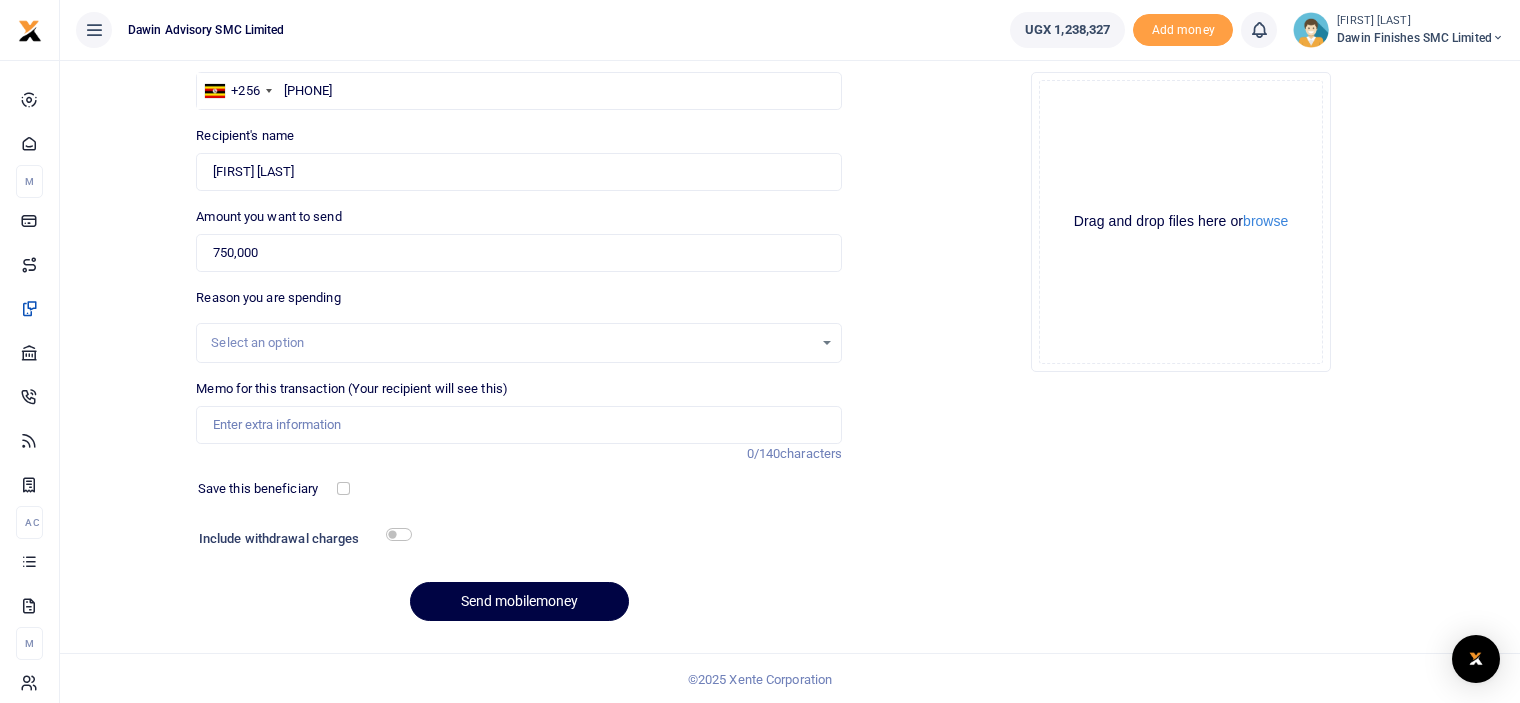 scroll, scrollTop: 162, scrollLeft: 0, axis: vertical 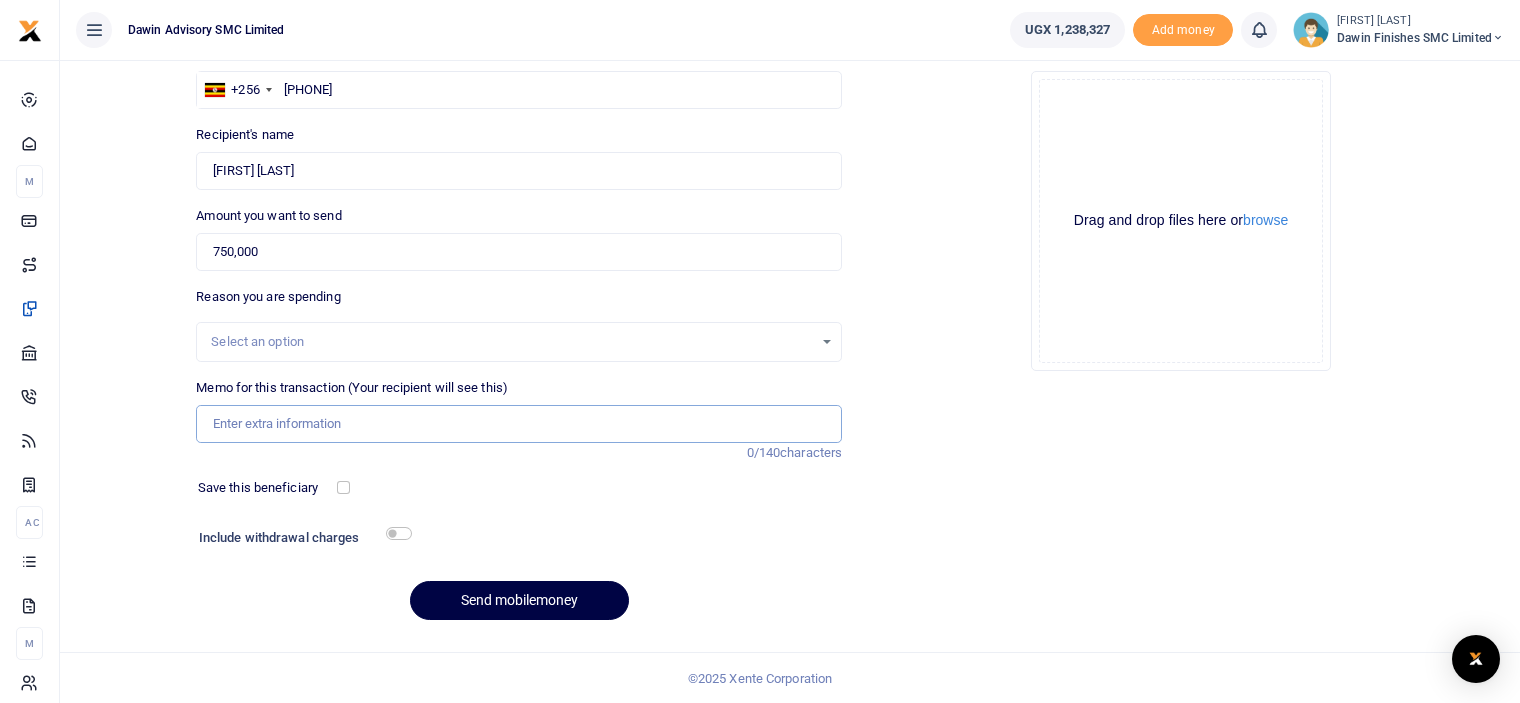 click on "Memo for this transaction (Your recipient will see this)" at bounding box center (519, 424) 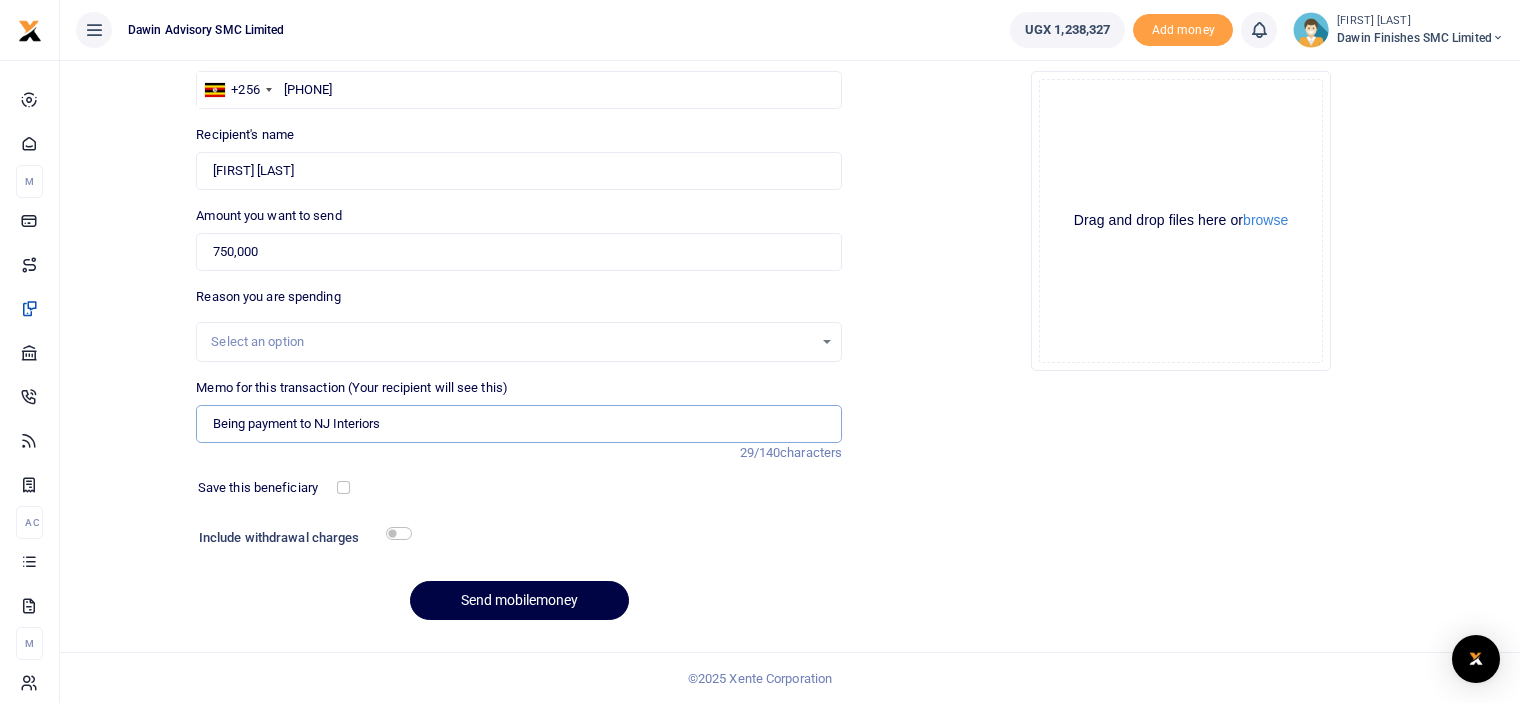 type on "Being payment to NJ Interiors" 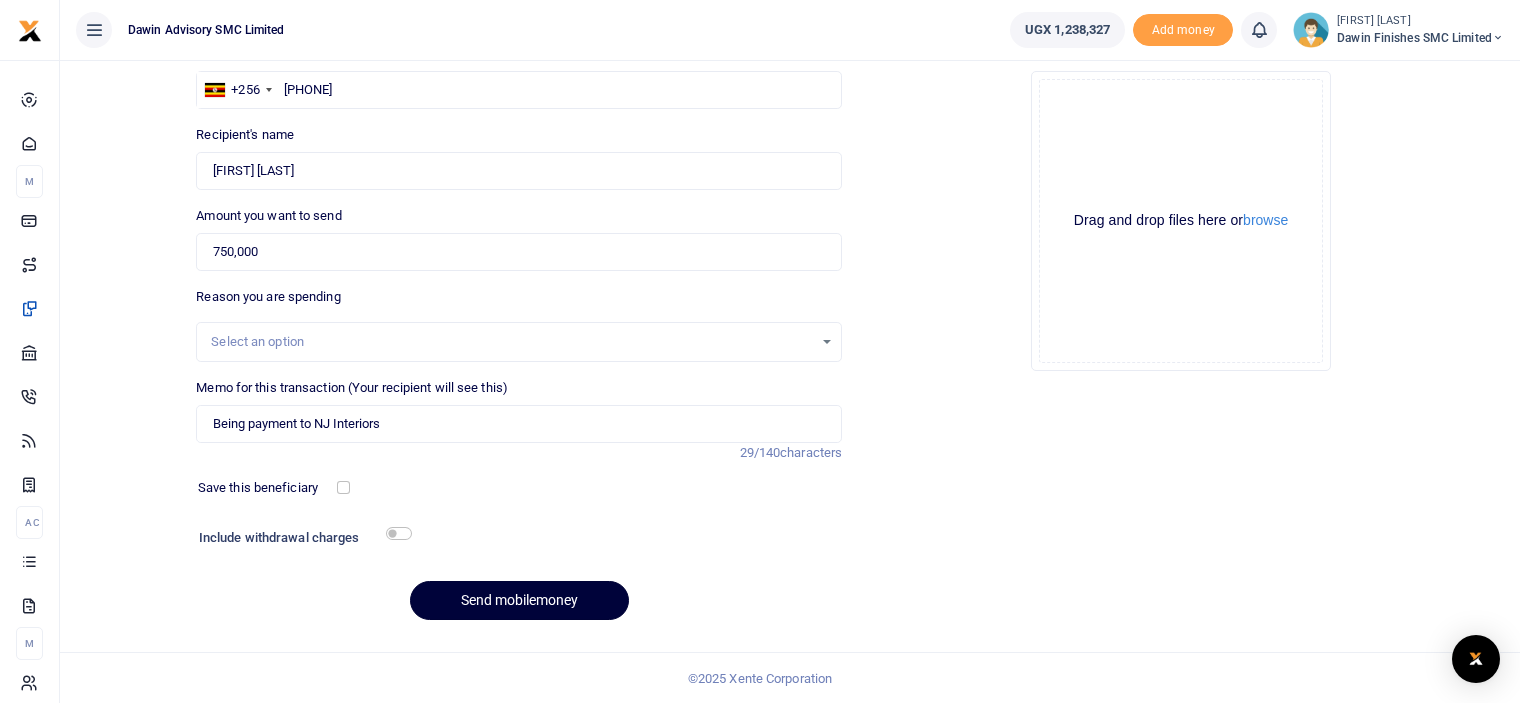 click on "Send mobilemoney" at bounding box center (519, 600) 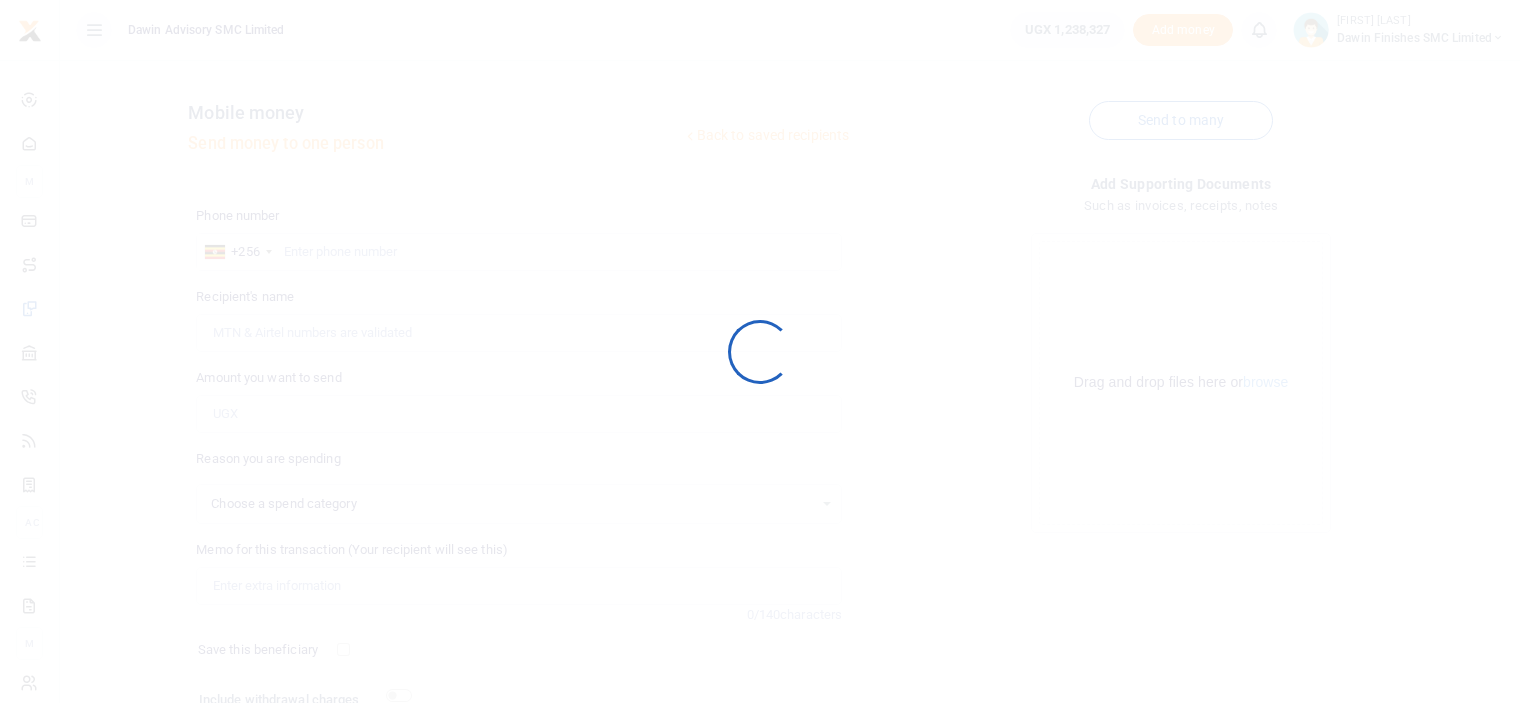 scroll, scrollTop: 162, scrollLeft: 0, axis: vertical 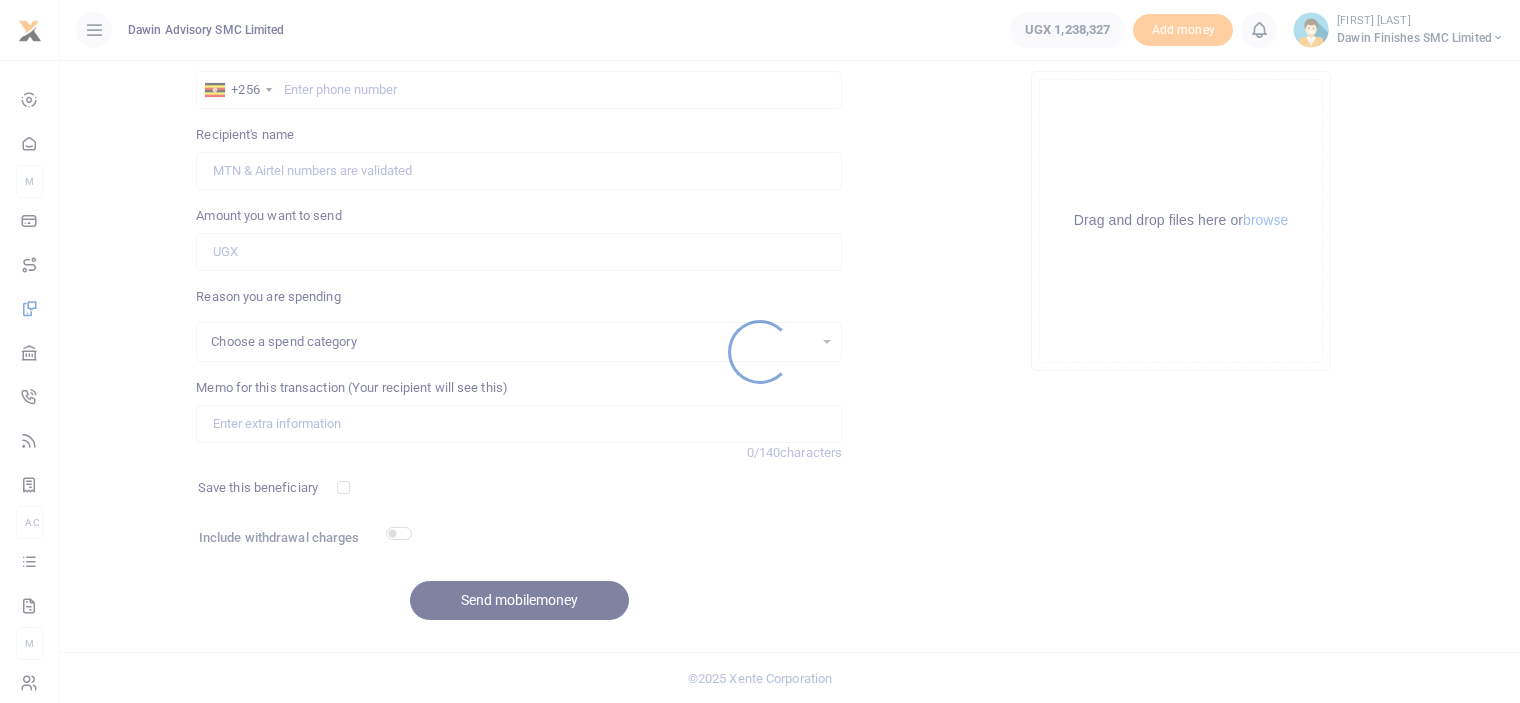 select 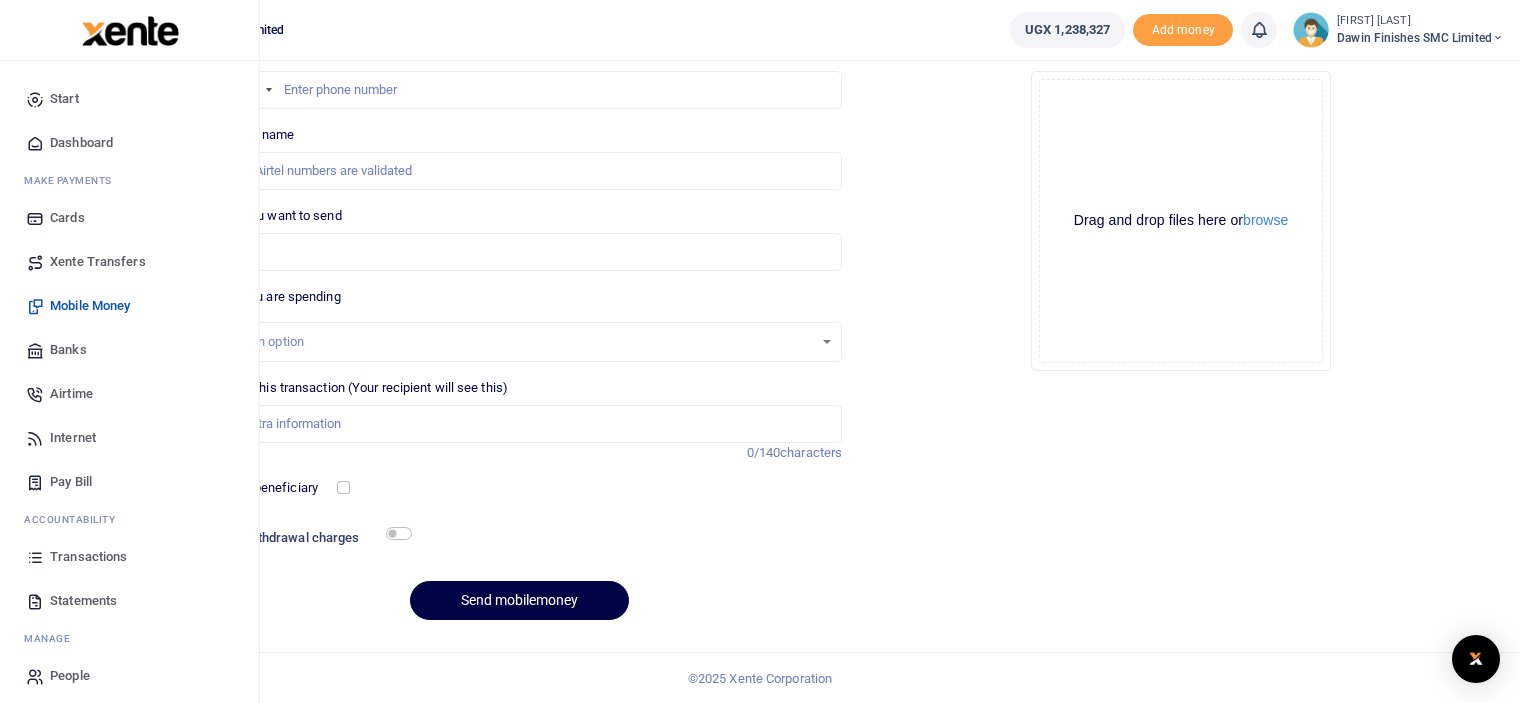 click on "Transactions" at bounding box center (88, 557) 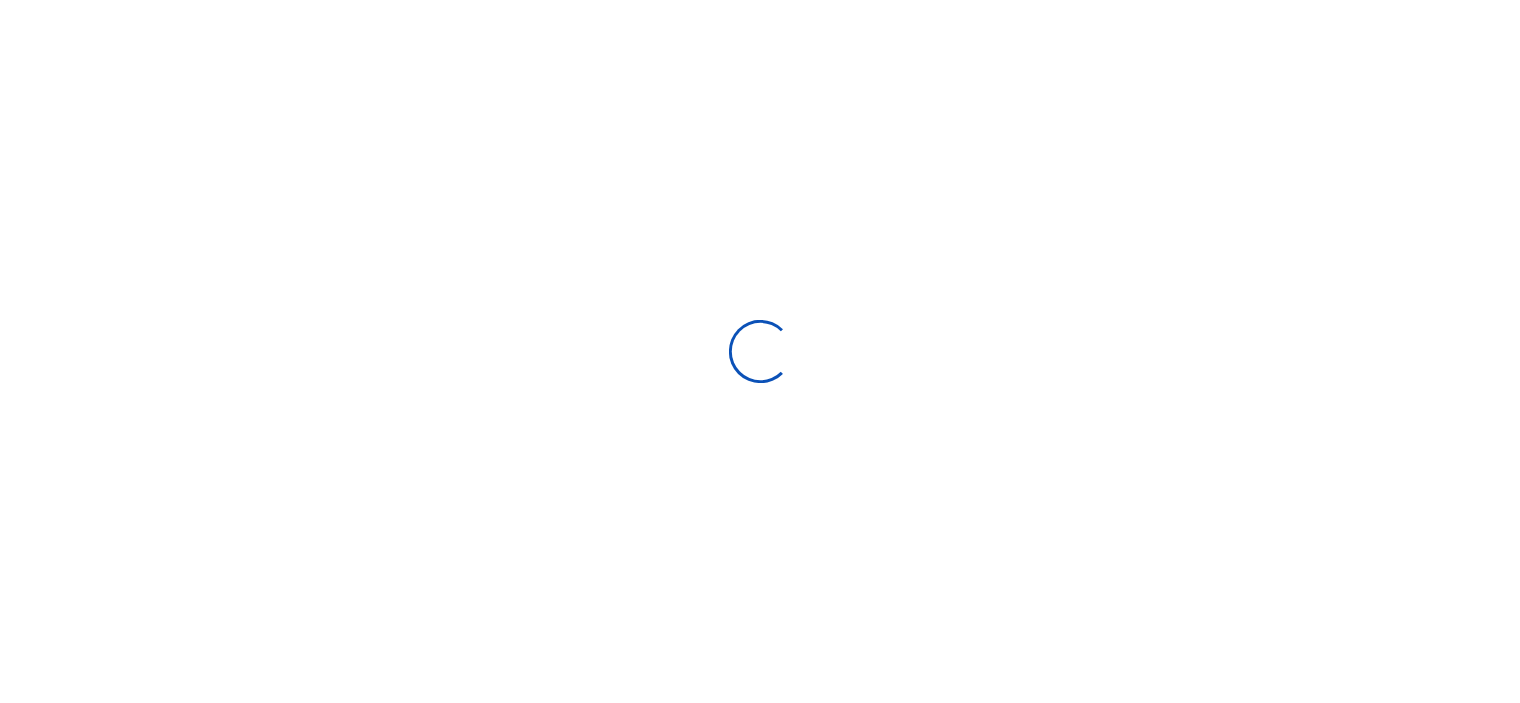 scroll, scrollTop: 0, scrollLeft: 0, axis: both 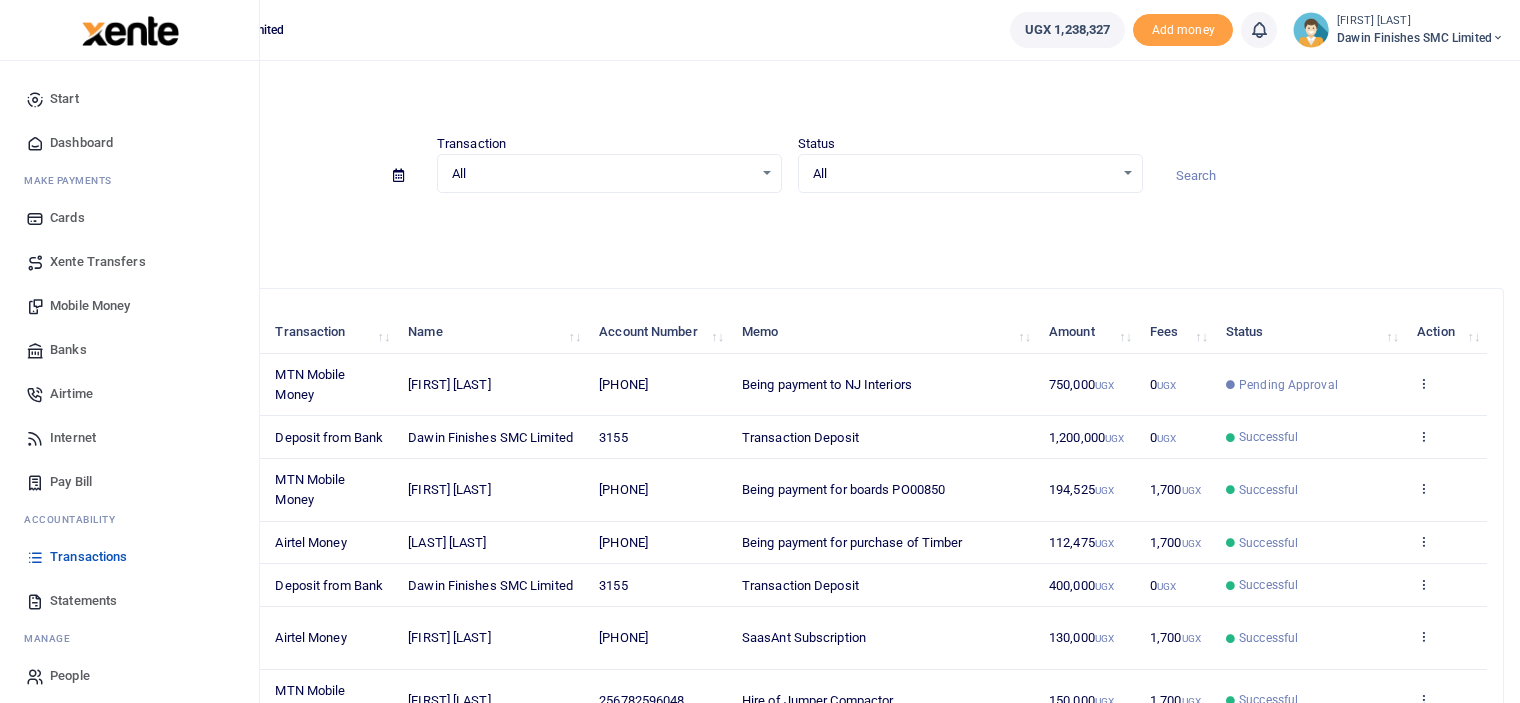 click on "Mobile Money" at bounding box center (90, 306) 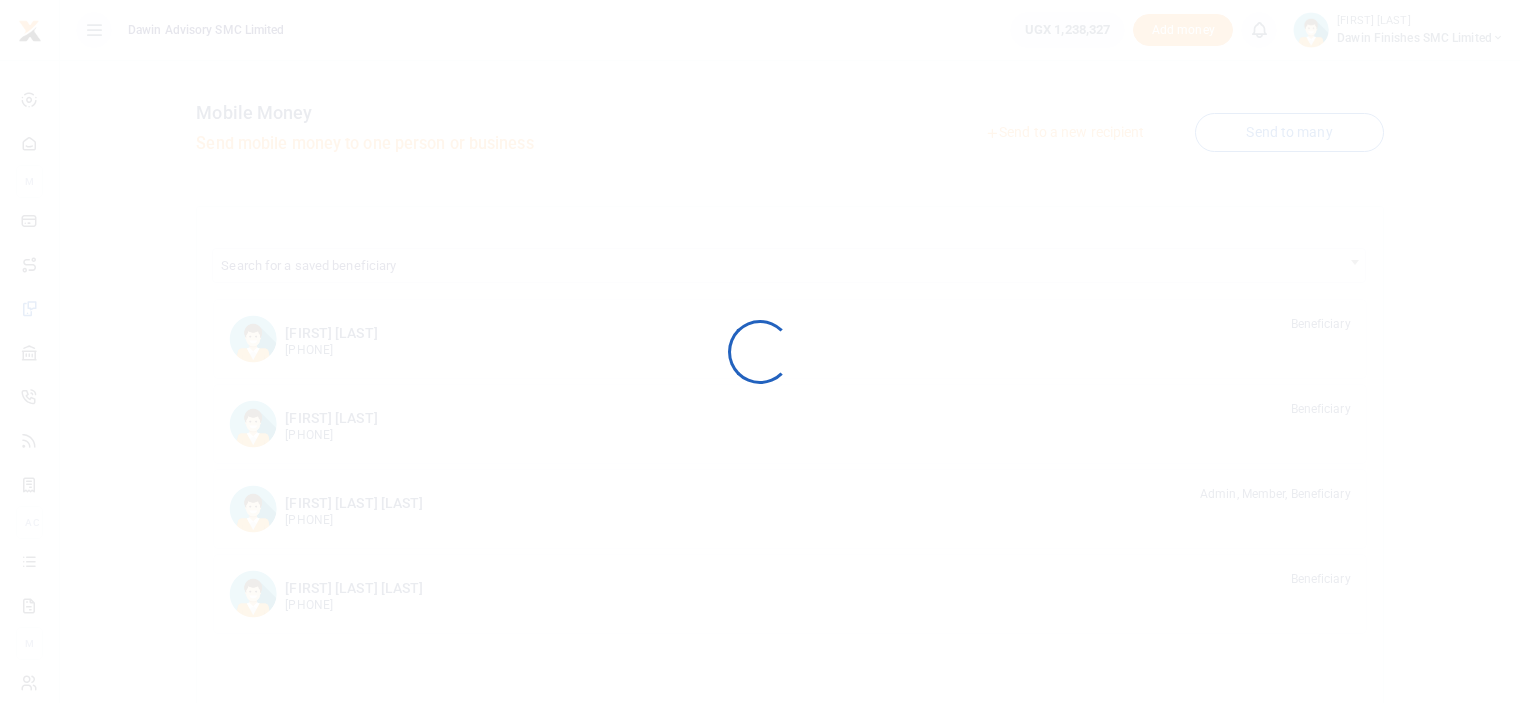 scroll, scrollTop: 0, scrollLeft: 0, axis: both 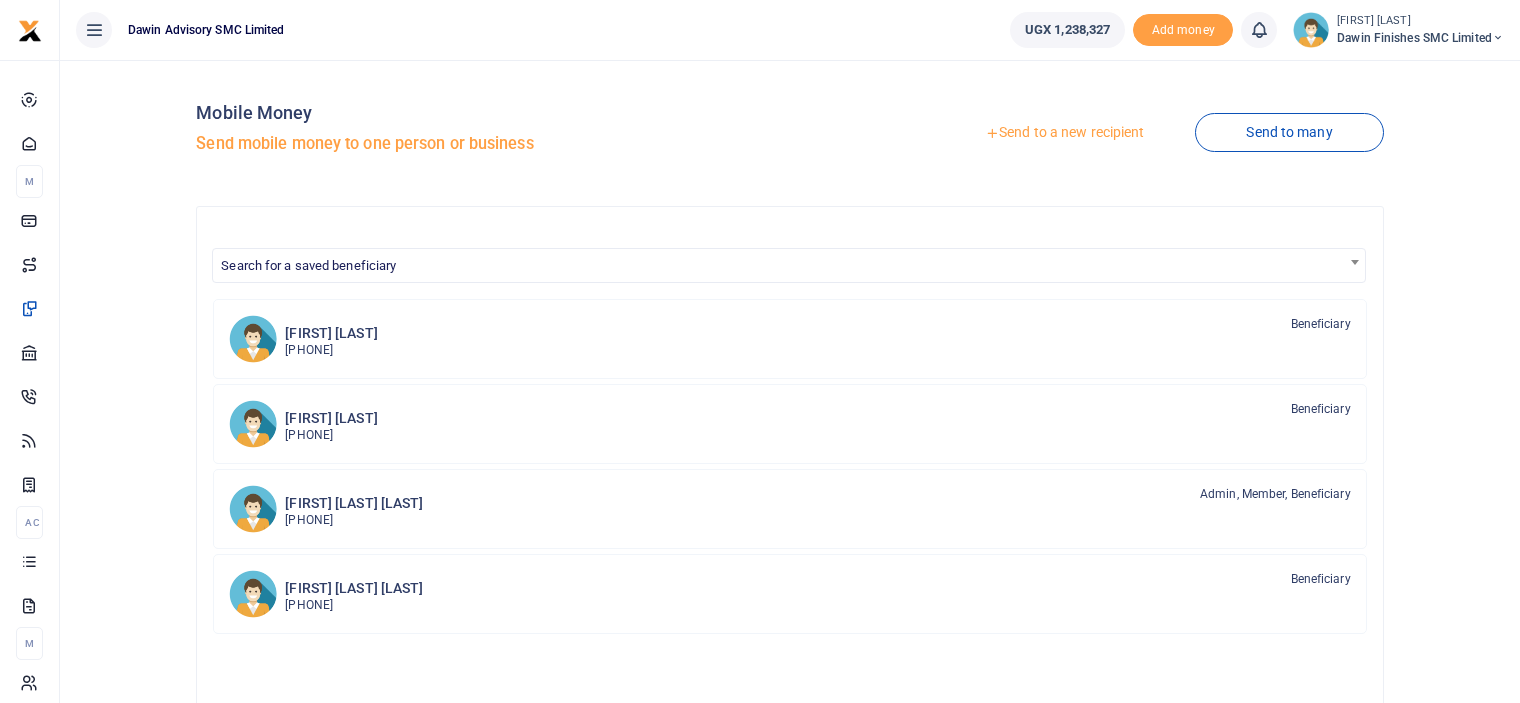 click on "Send to a new recipient" at bounding box center (1064, 133) 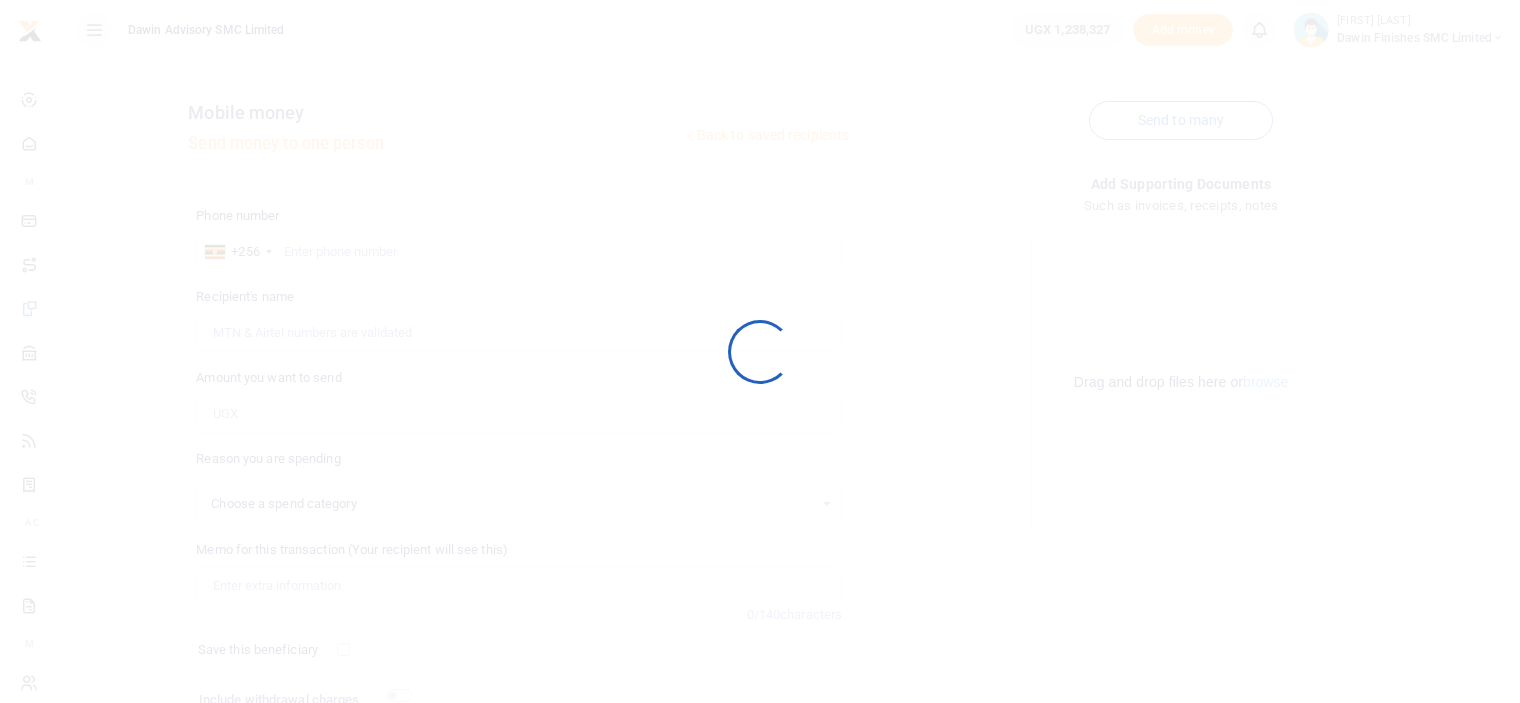 scroll, scrollTop: 0, scrollLeft: 0, axis: both 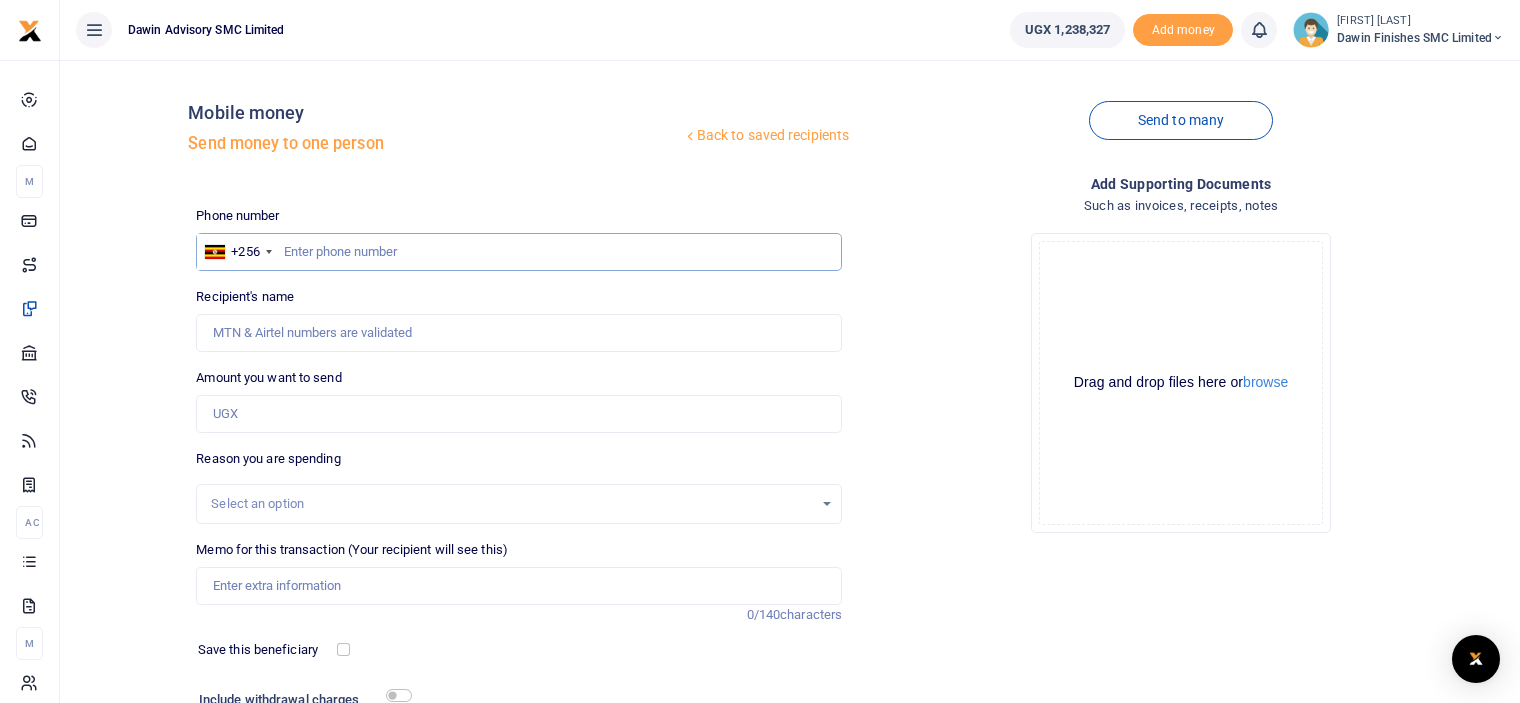click at bounding box center [519, 252] 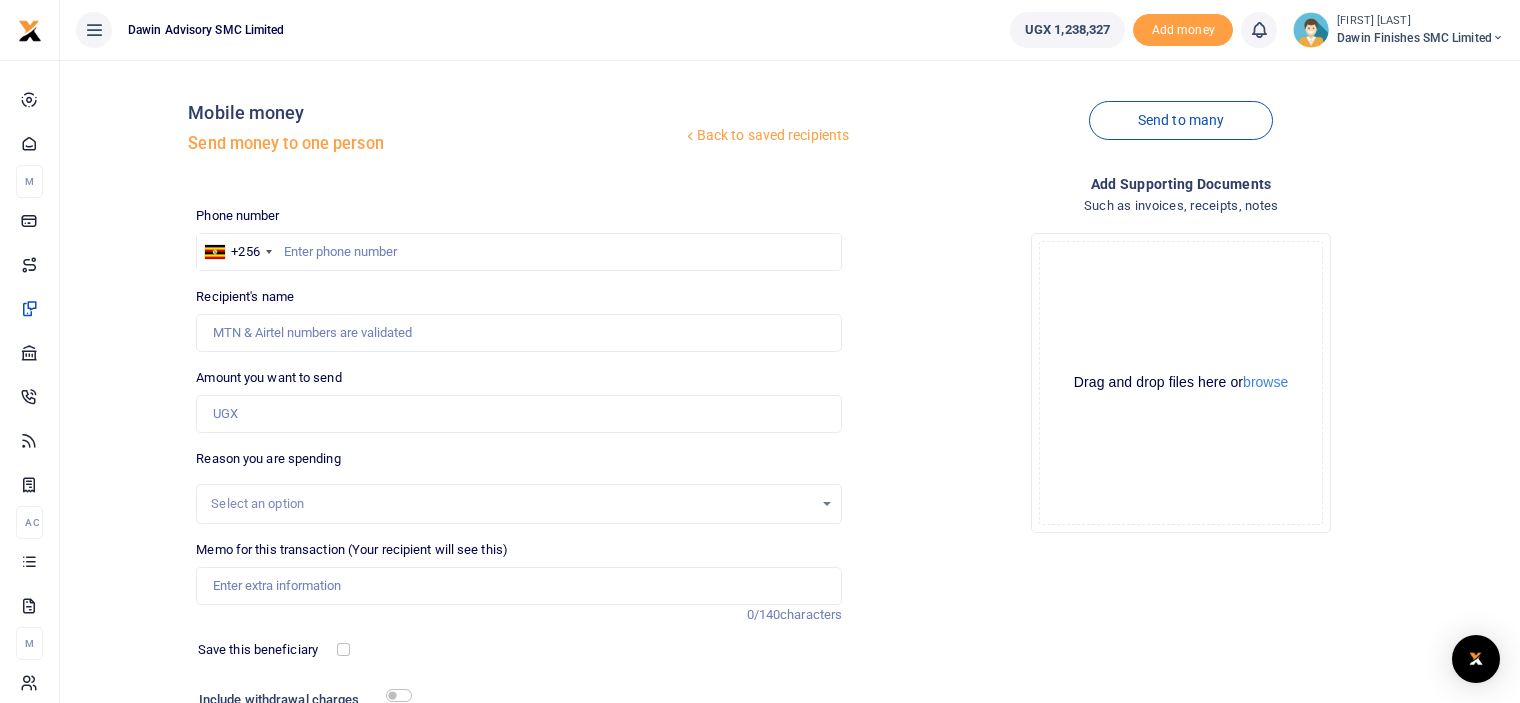 click on "Drop your files here Drag and drop files here or  browse Powered by  Uppy" at bounding box center (1181, 383) 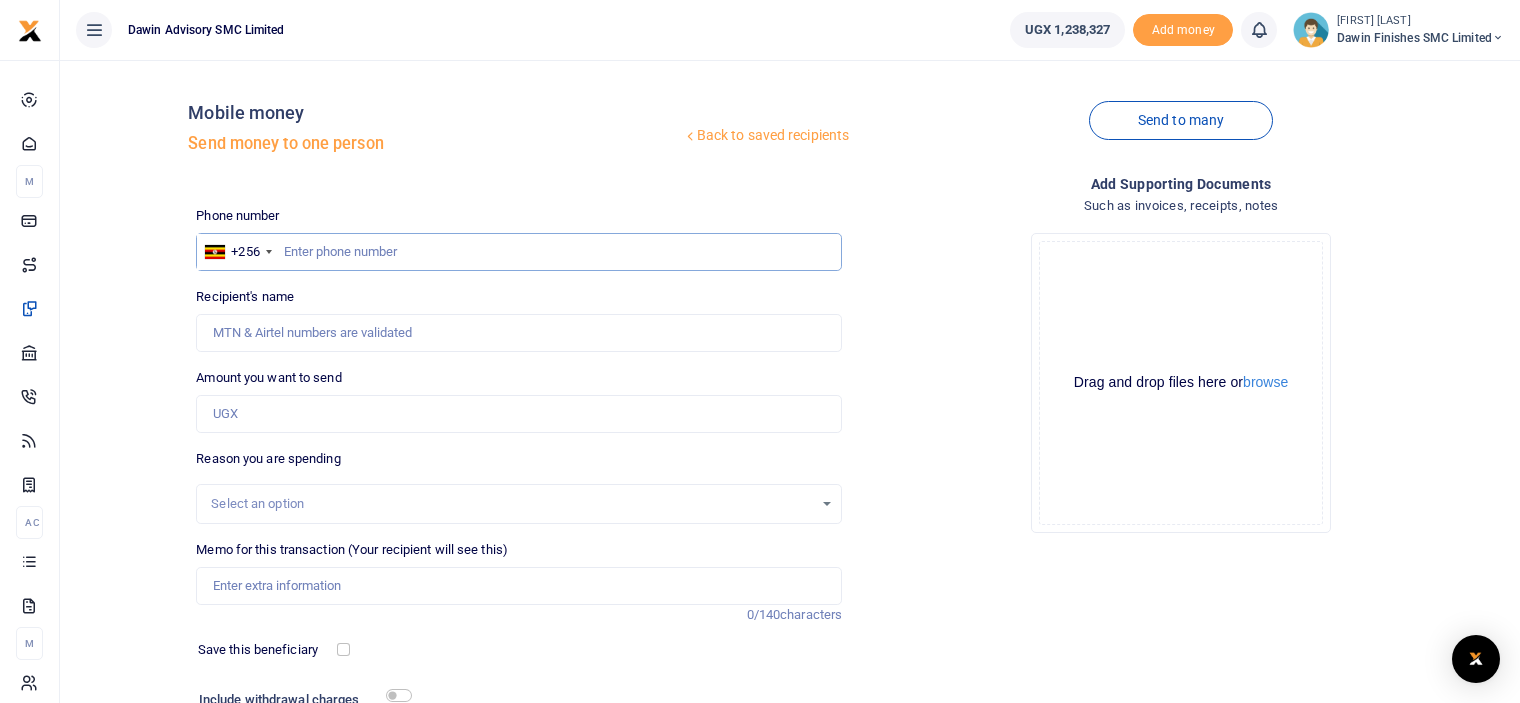 click at bounding box center [519, 252] 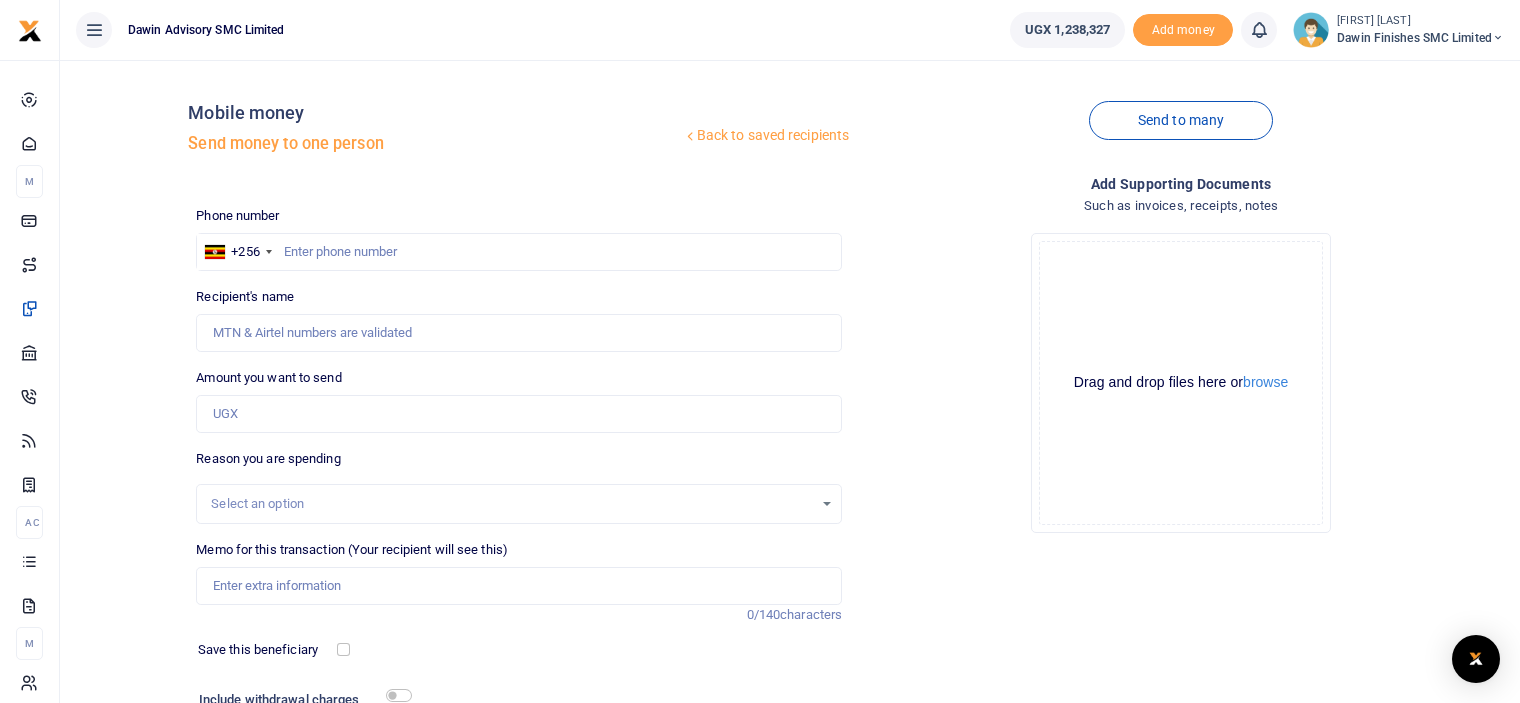 click on "Drop your files here Drag and drop files here or  browse Powered by  Uppy" at bounding box center (1181, 383) 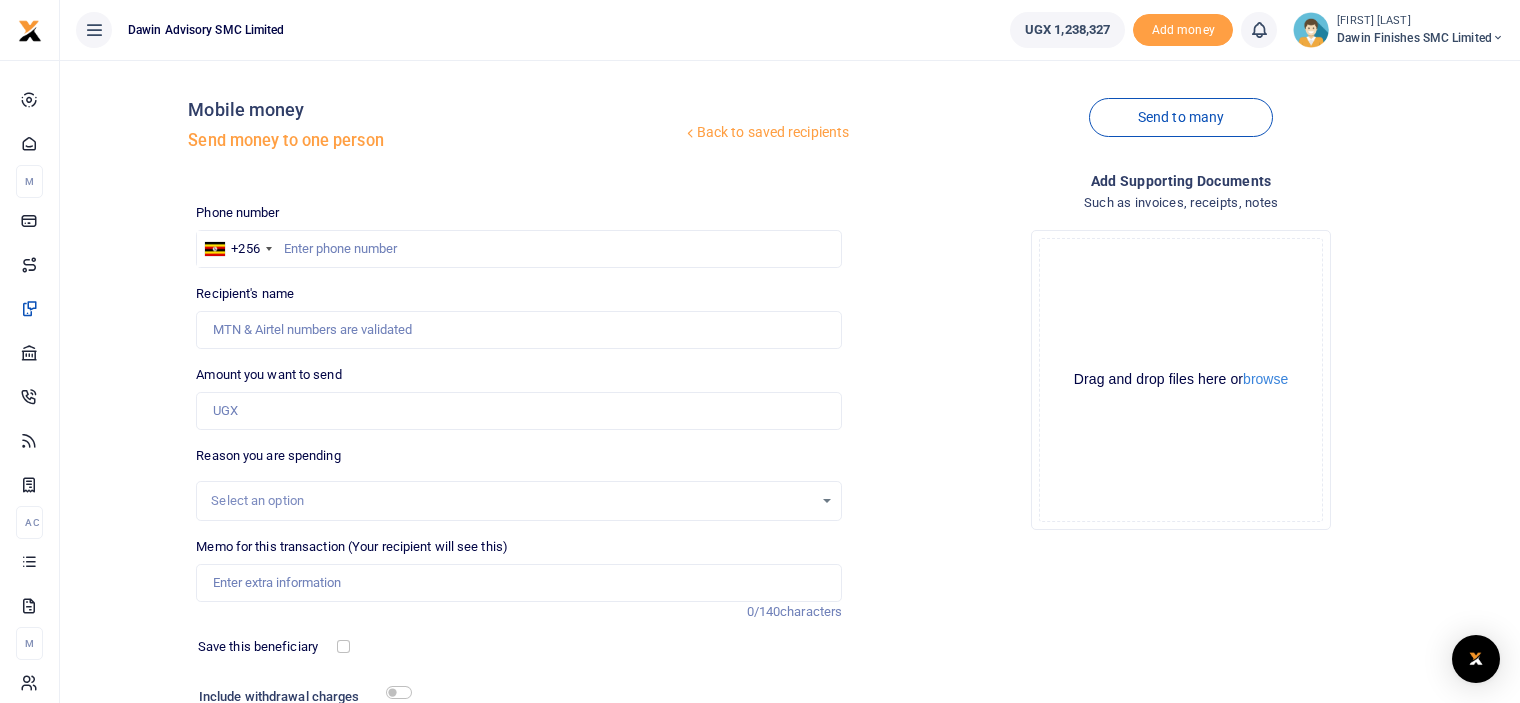 scroll, scrollTop: 0, scrollLeft: 0, axis: both 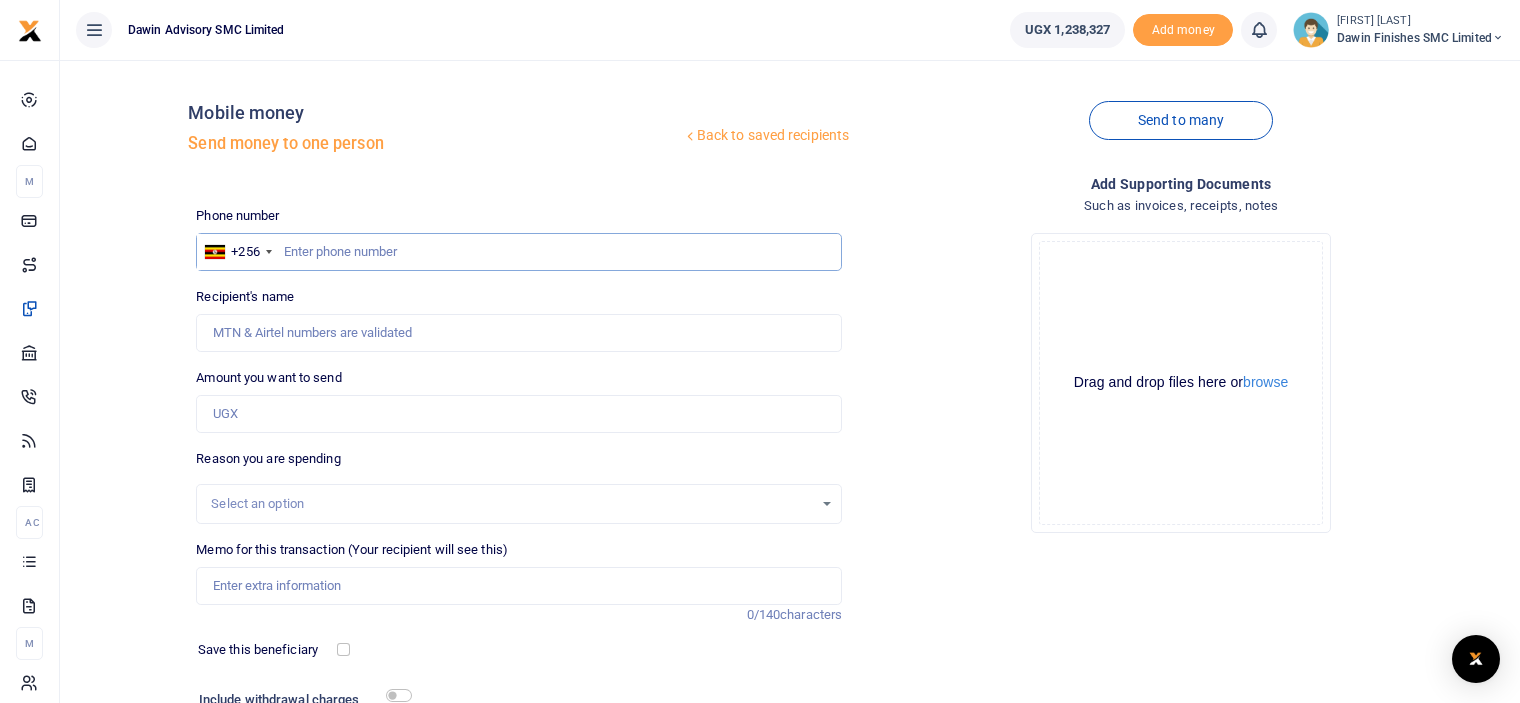 click at bounding box center (519, 252) 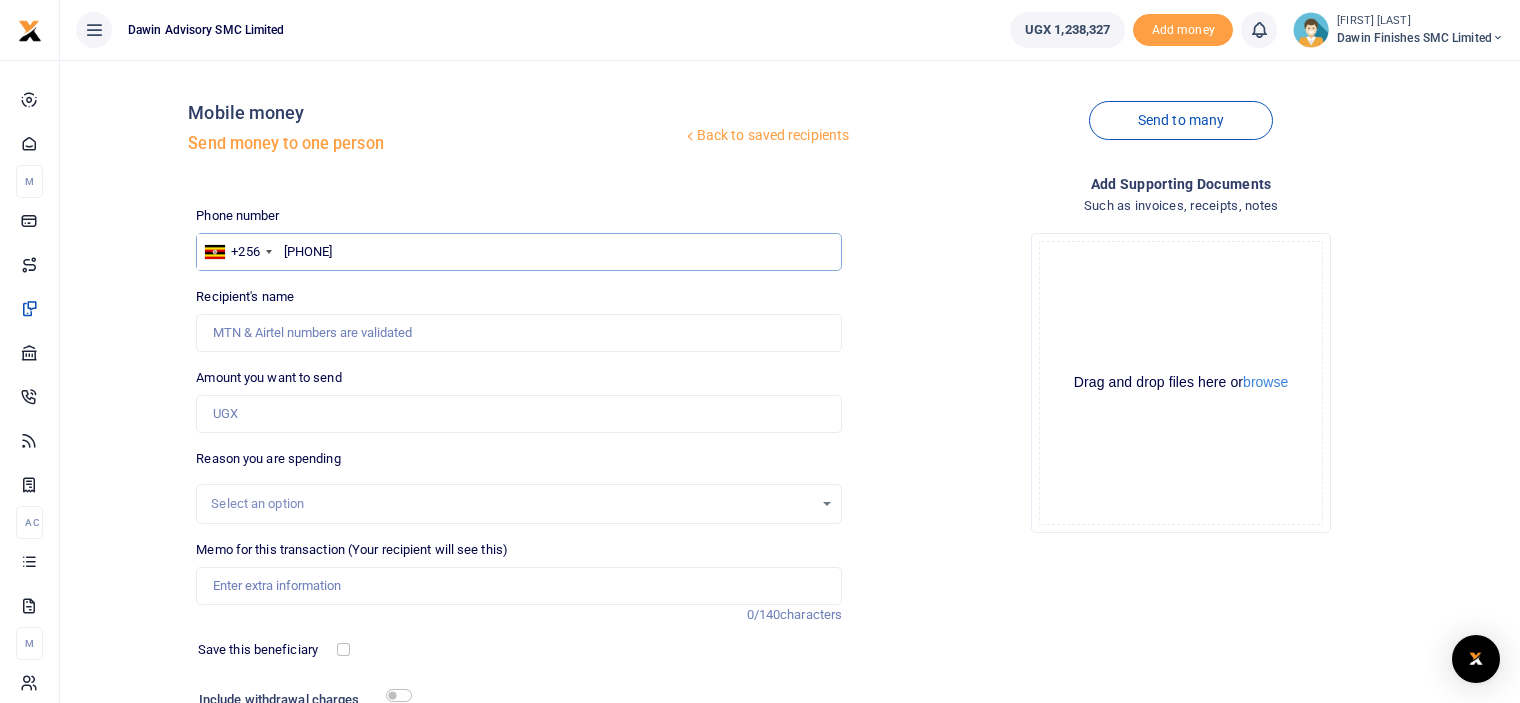 type on "[PHONE]" 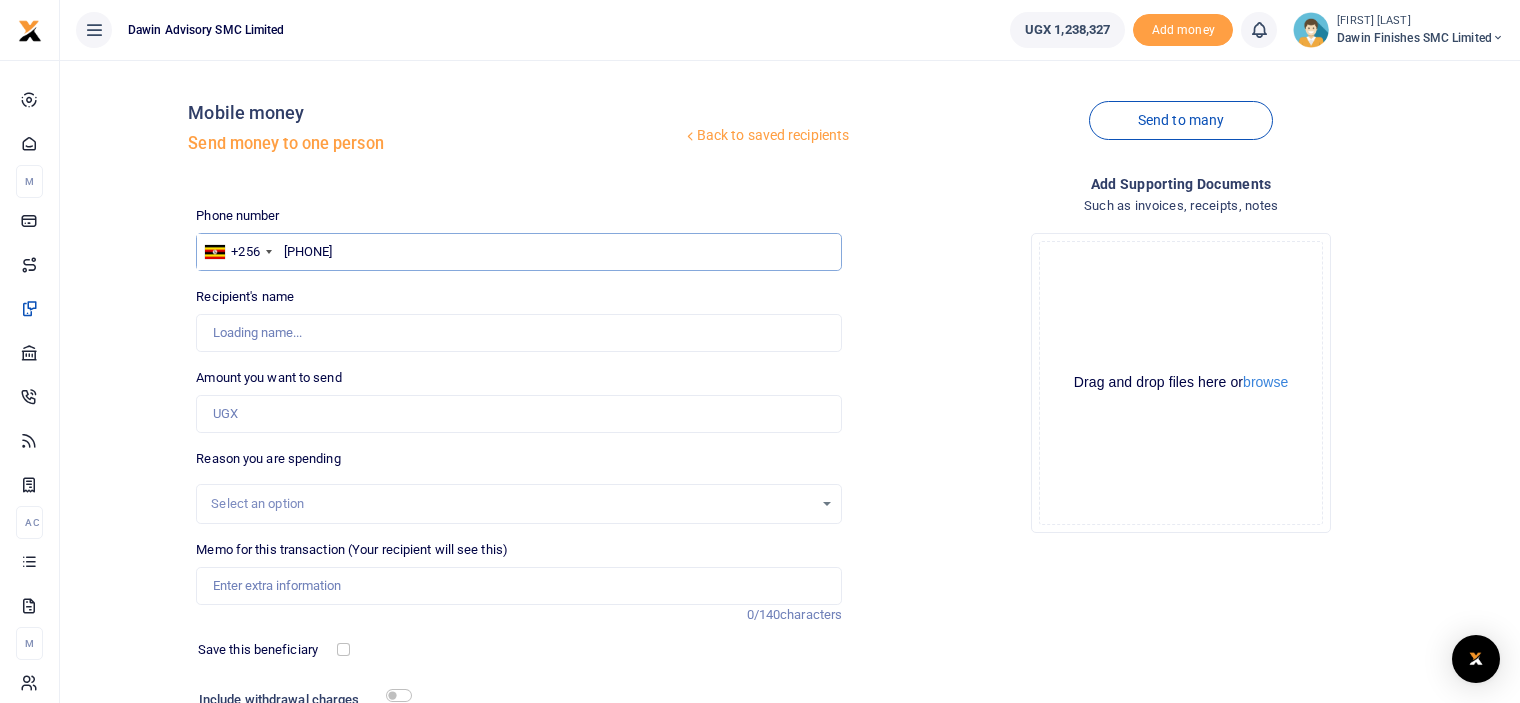 type on "[FIRST] [LAST]" 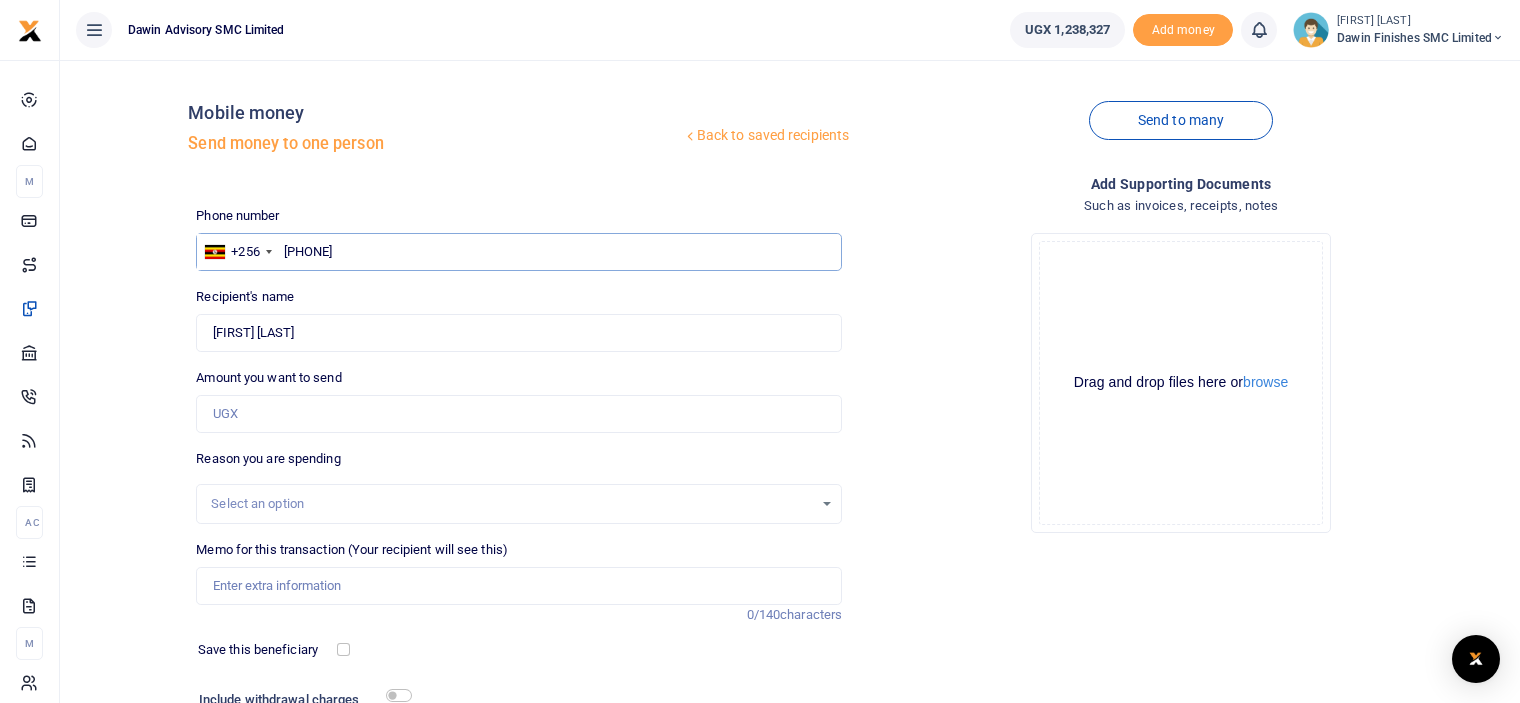 type on "[PHONE]" 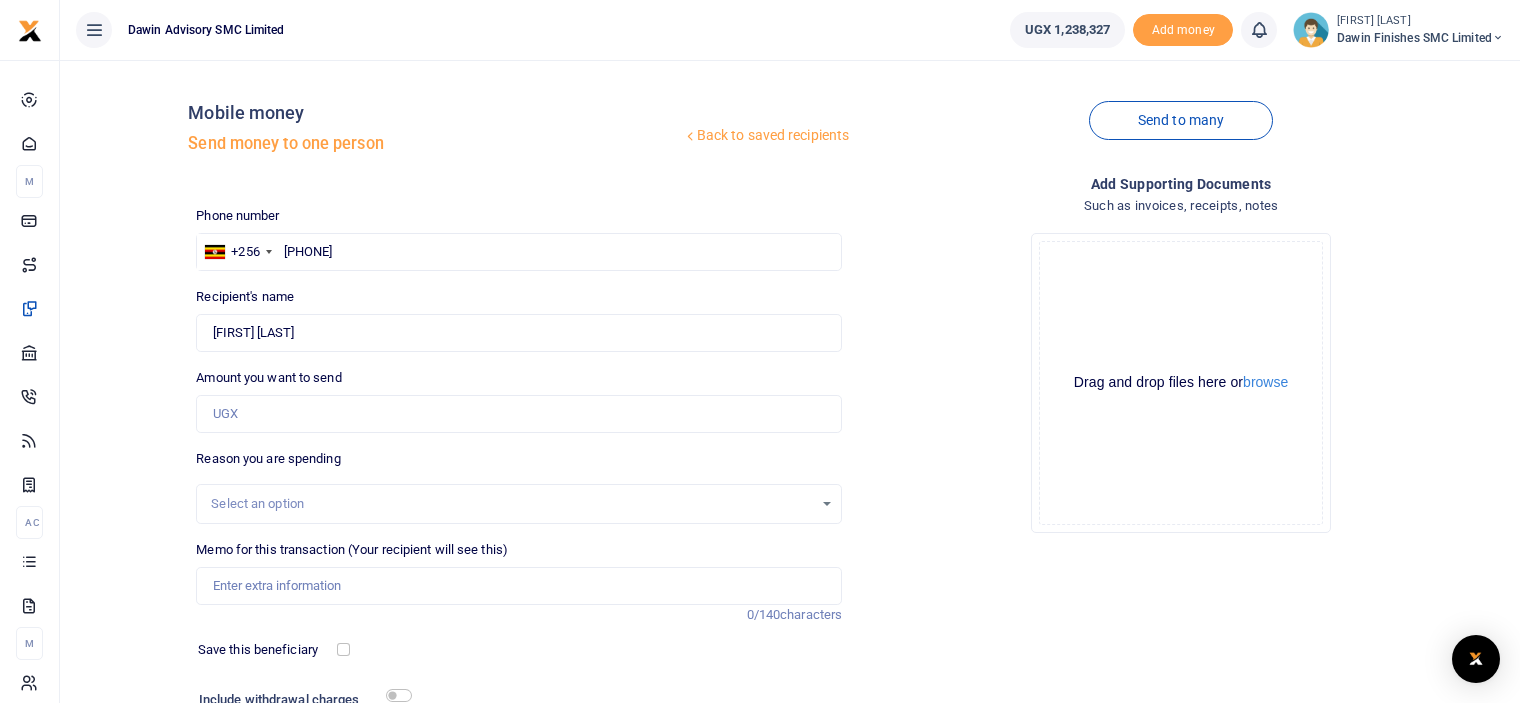 click on "Drop your files here Drag and drop files here or  browse Powered by  Uppy" at bounding box center [1181, 383] 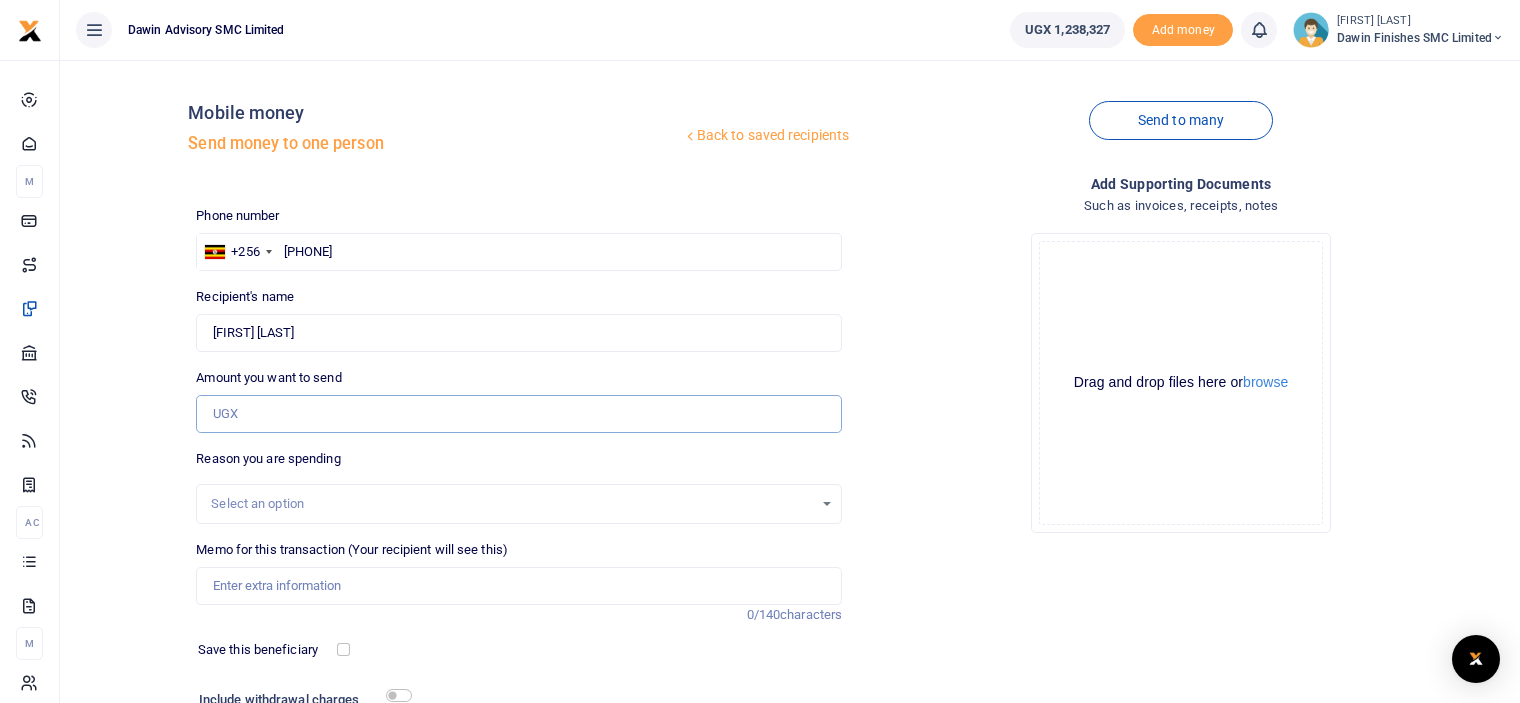 click on "Amount you want to send" at bounding box center (519, 414) 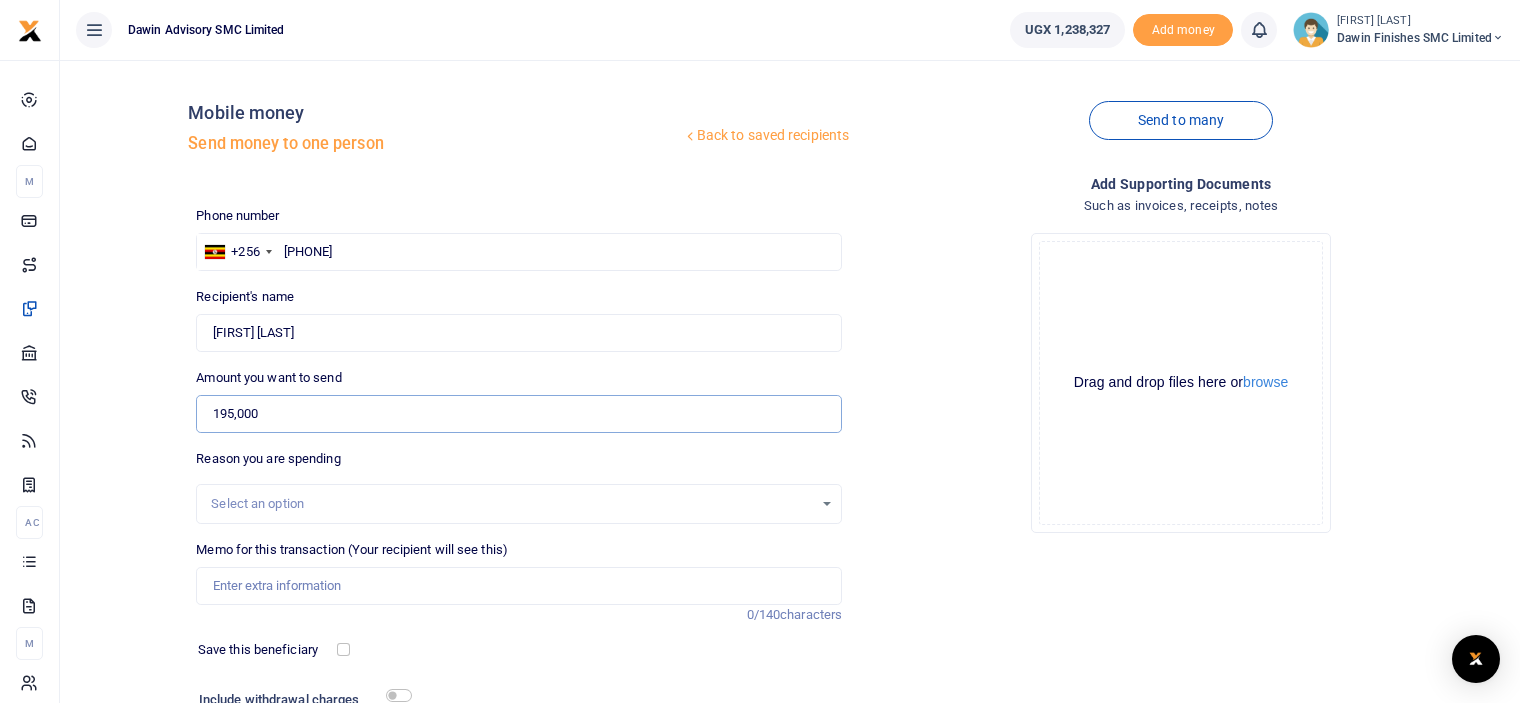 type on "195,000" 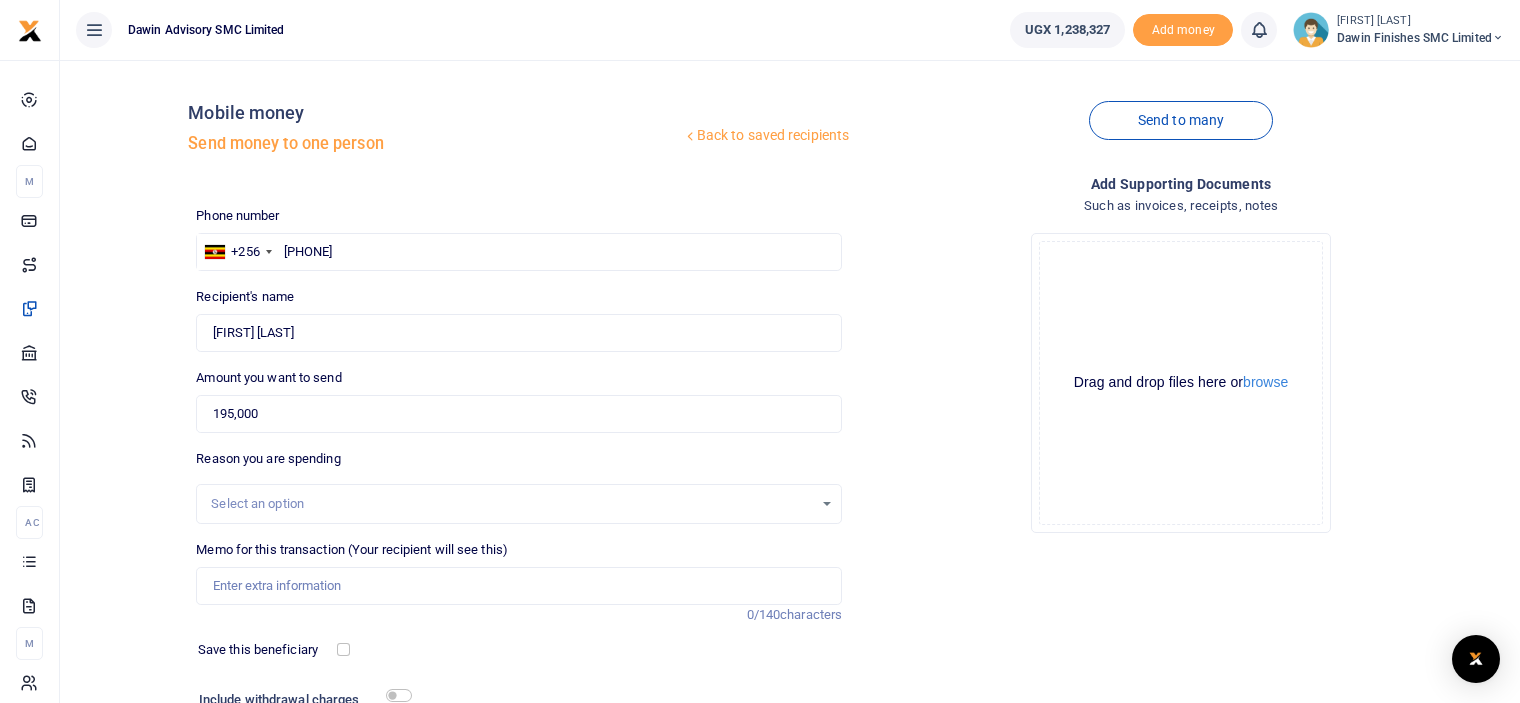 click on "Drop your files here Drag and drop files here or  browse Powered by  Uppy" at bounding box center [1181, 383] 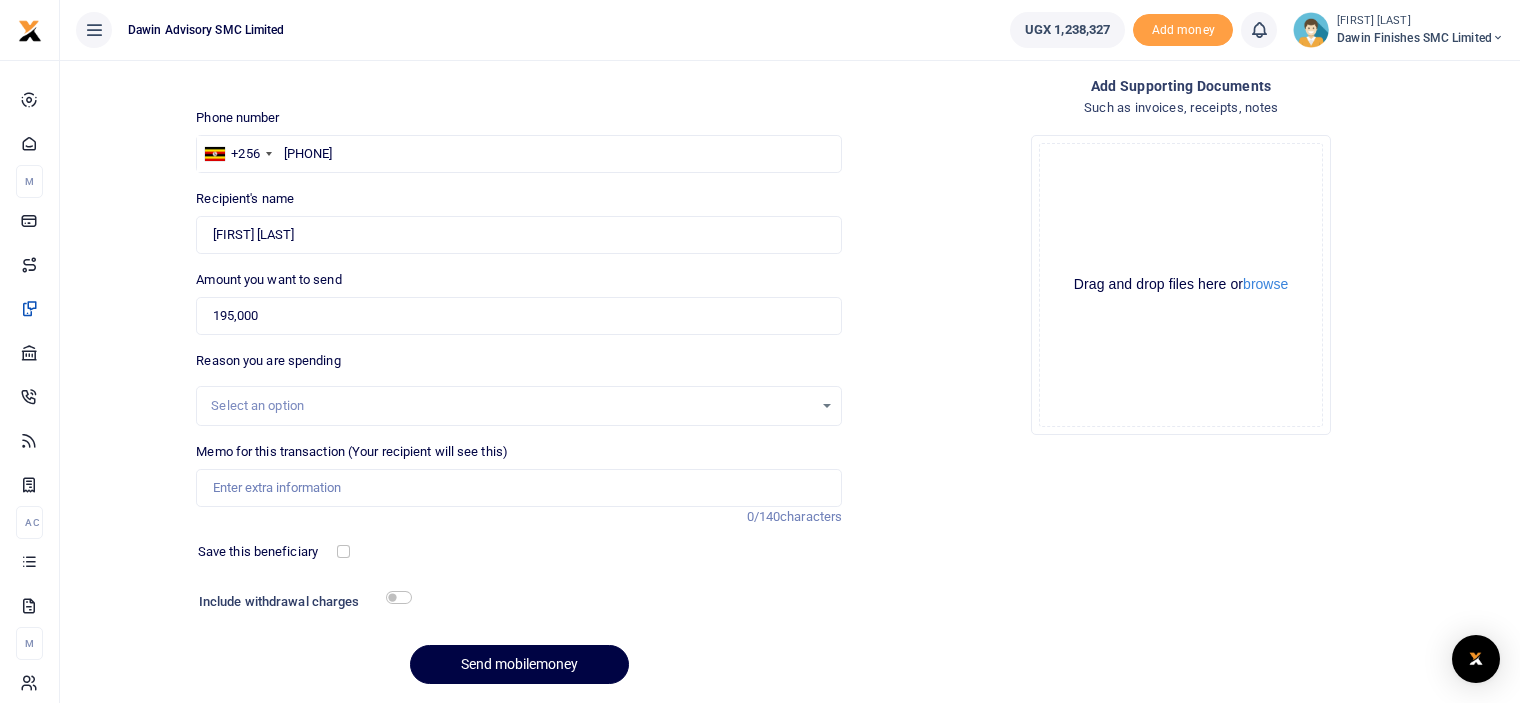 scroll, scrollTop: 160, scrollLeft: 0, axis: vertical 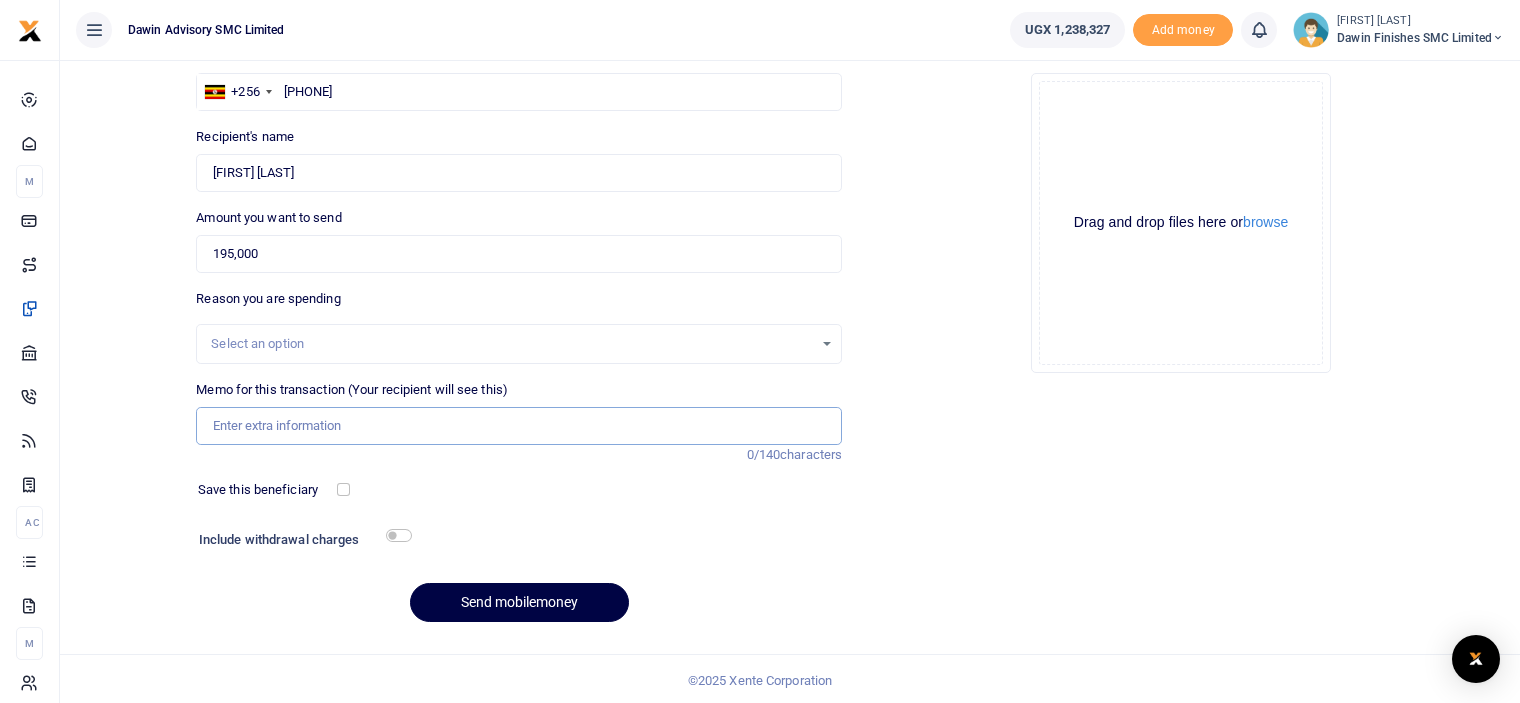 click on "Memo for this transaction (Your recipient will see this)" at bounding box center (519, 426) 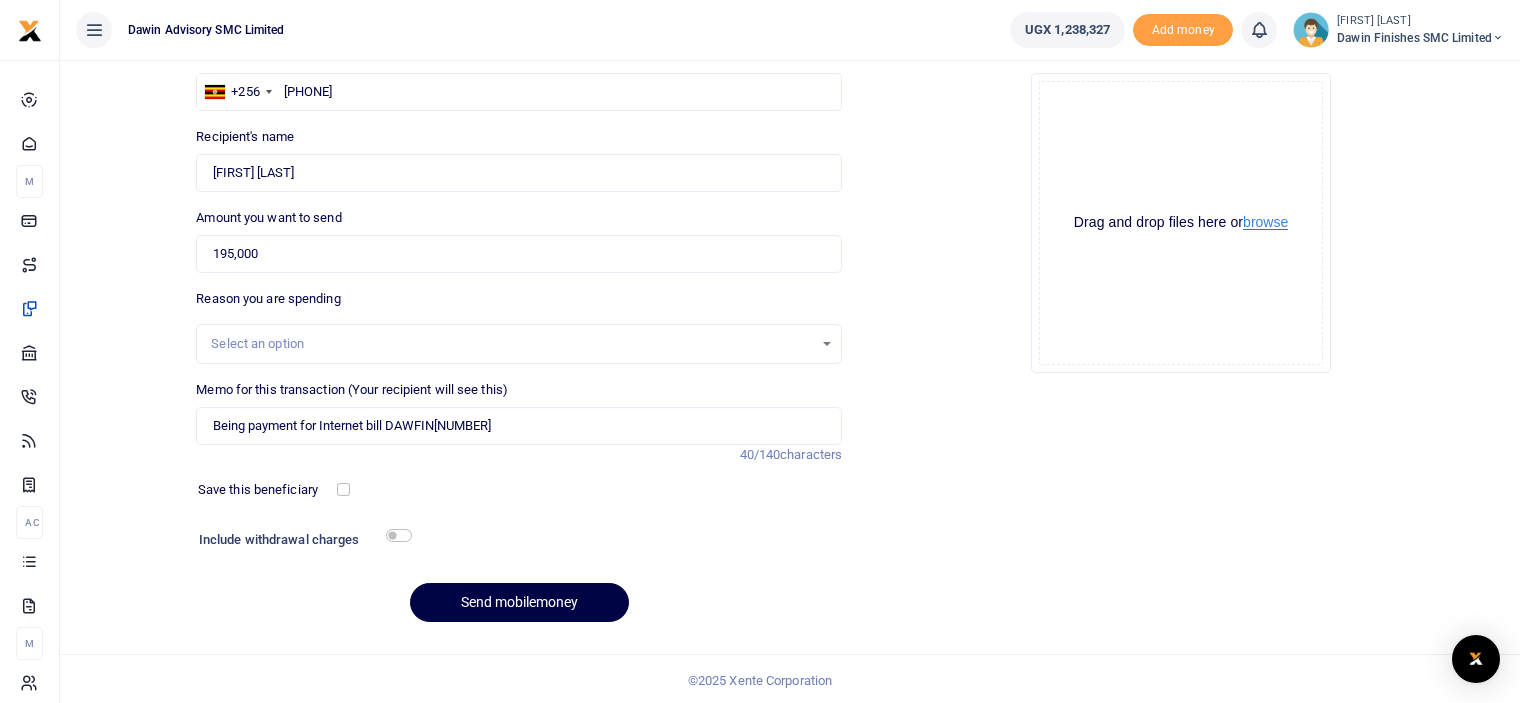 click on "browse" at bounding box center [1265, 222] 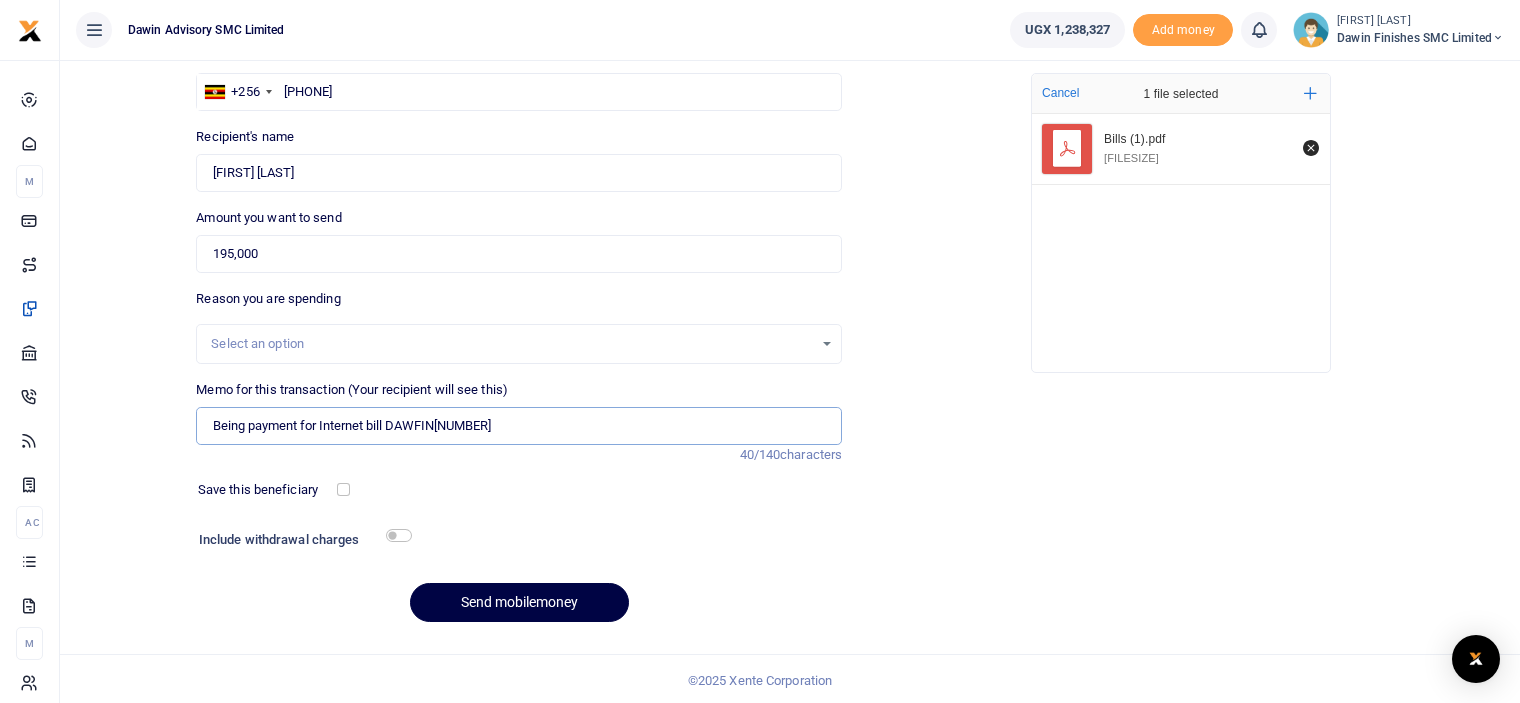 click on "Being payment for Internet bill DAWFIN00" at bounding box center (519, 426) 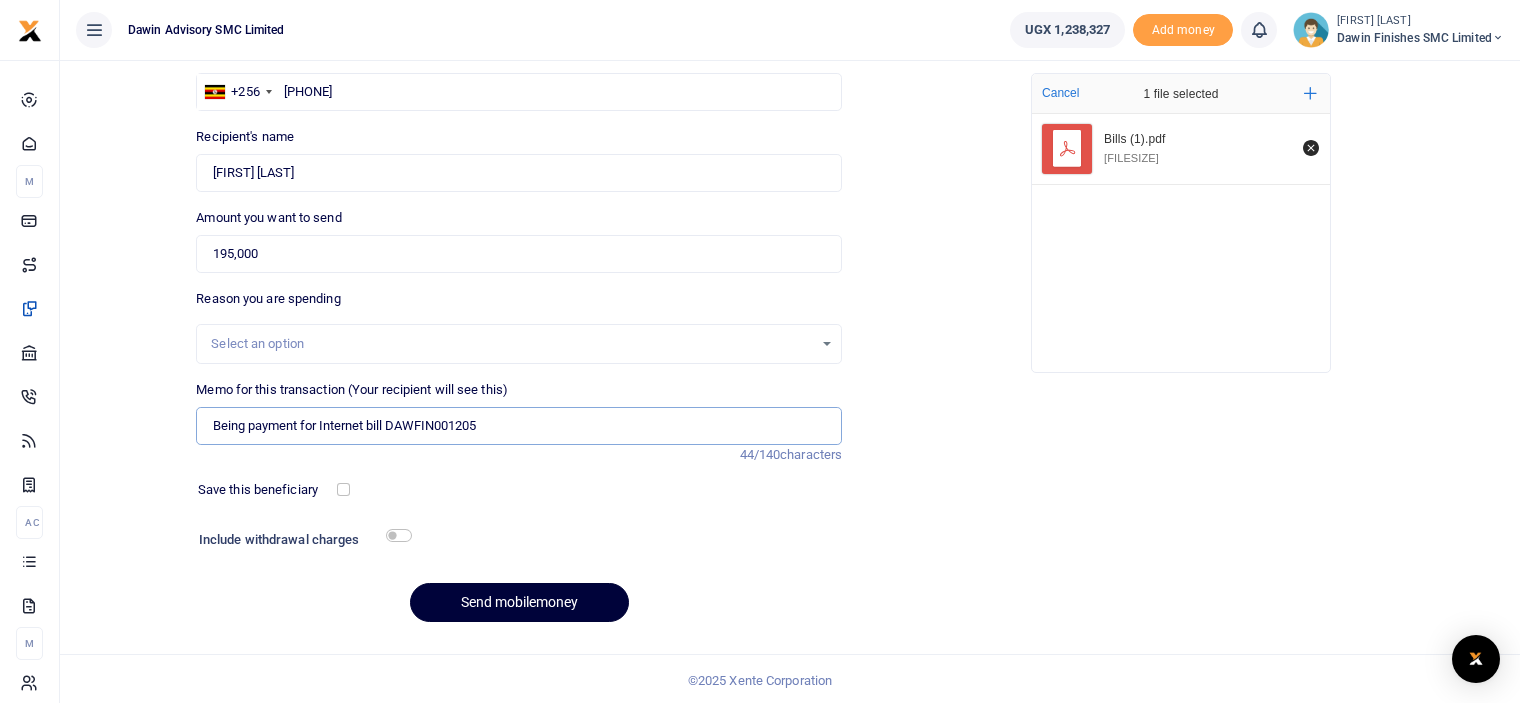type on "Being payment for Internet bill DAWFIN001205" 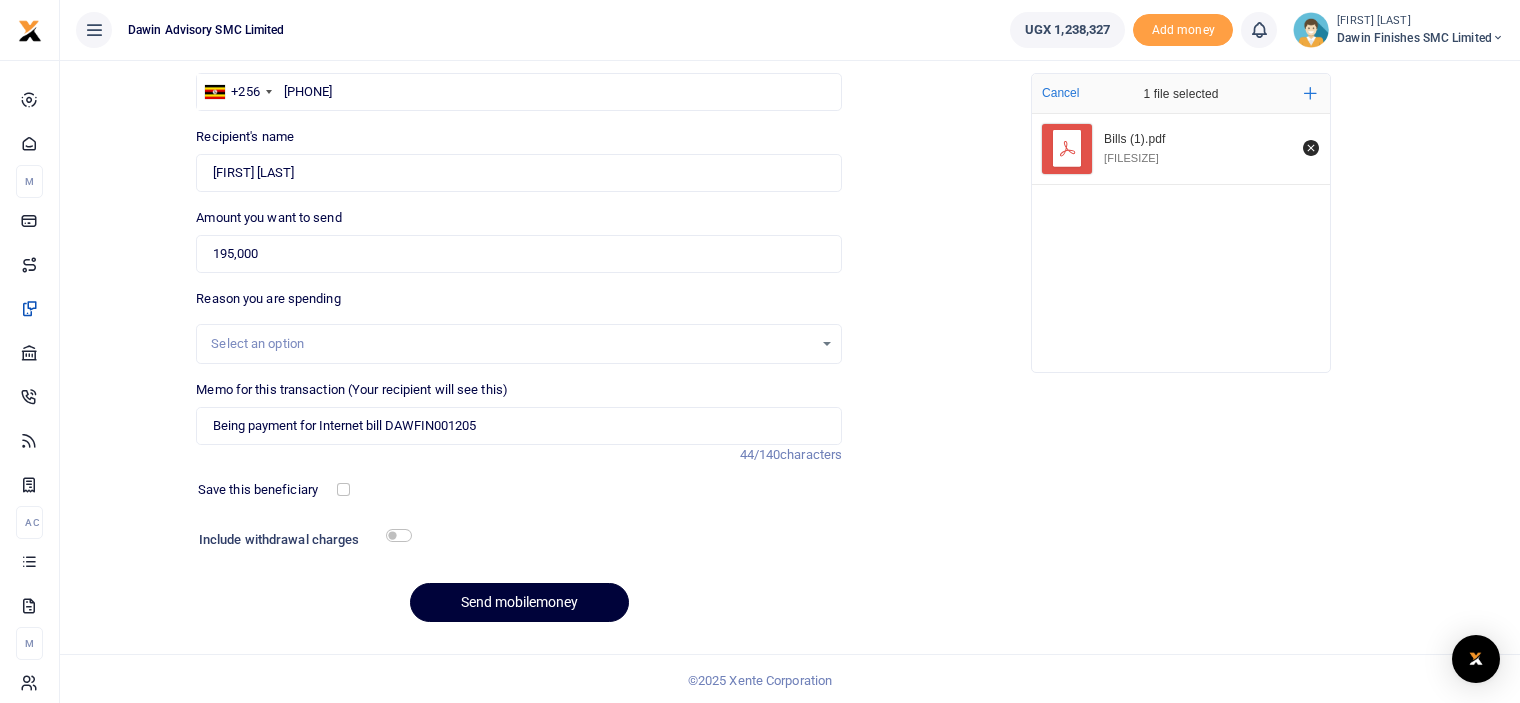 click on "Send mobilemoney" at bounding box center (519, 602) 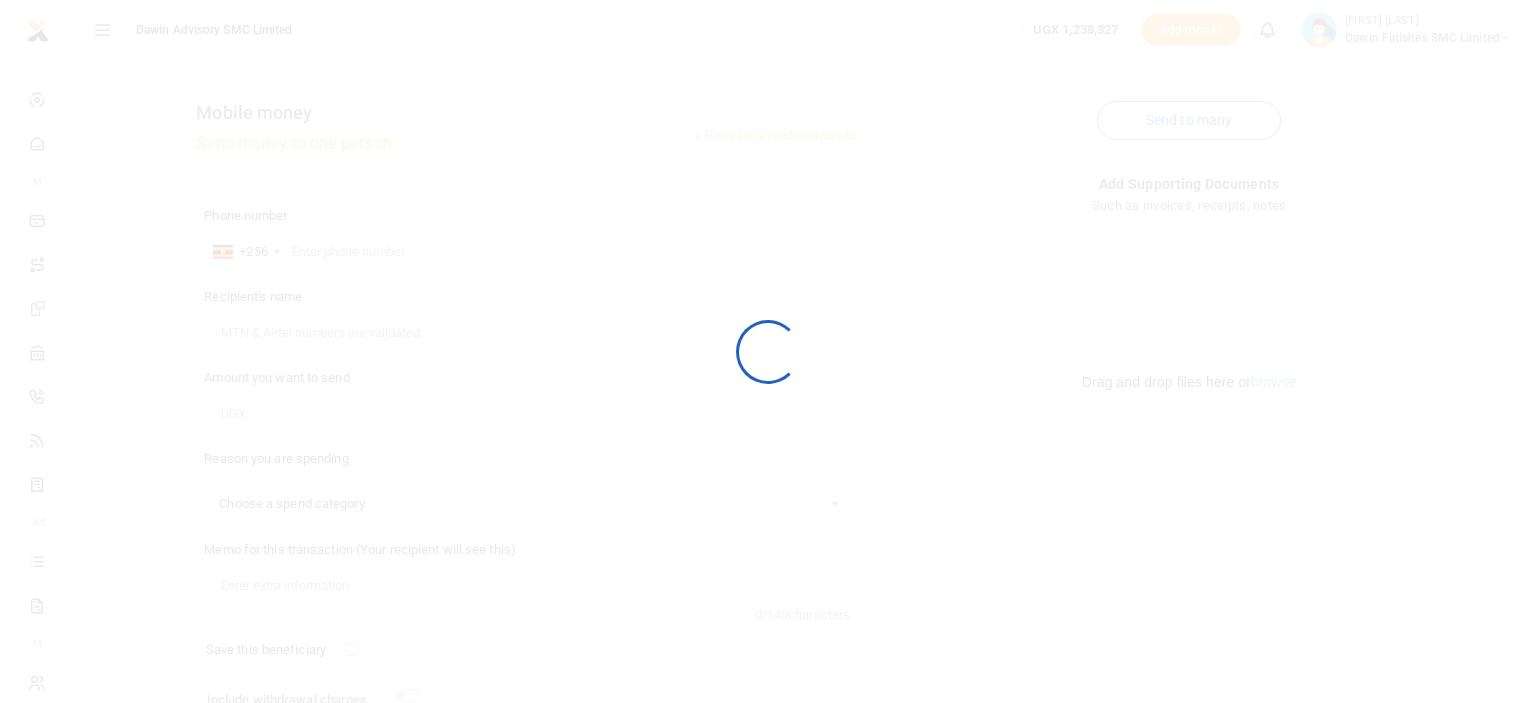 scroll, scrollTop: 160, scrollLeft: 0, axis: vertical 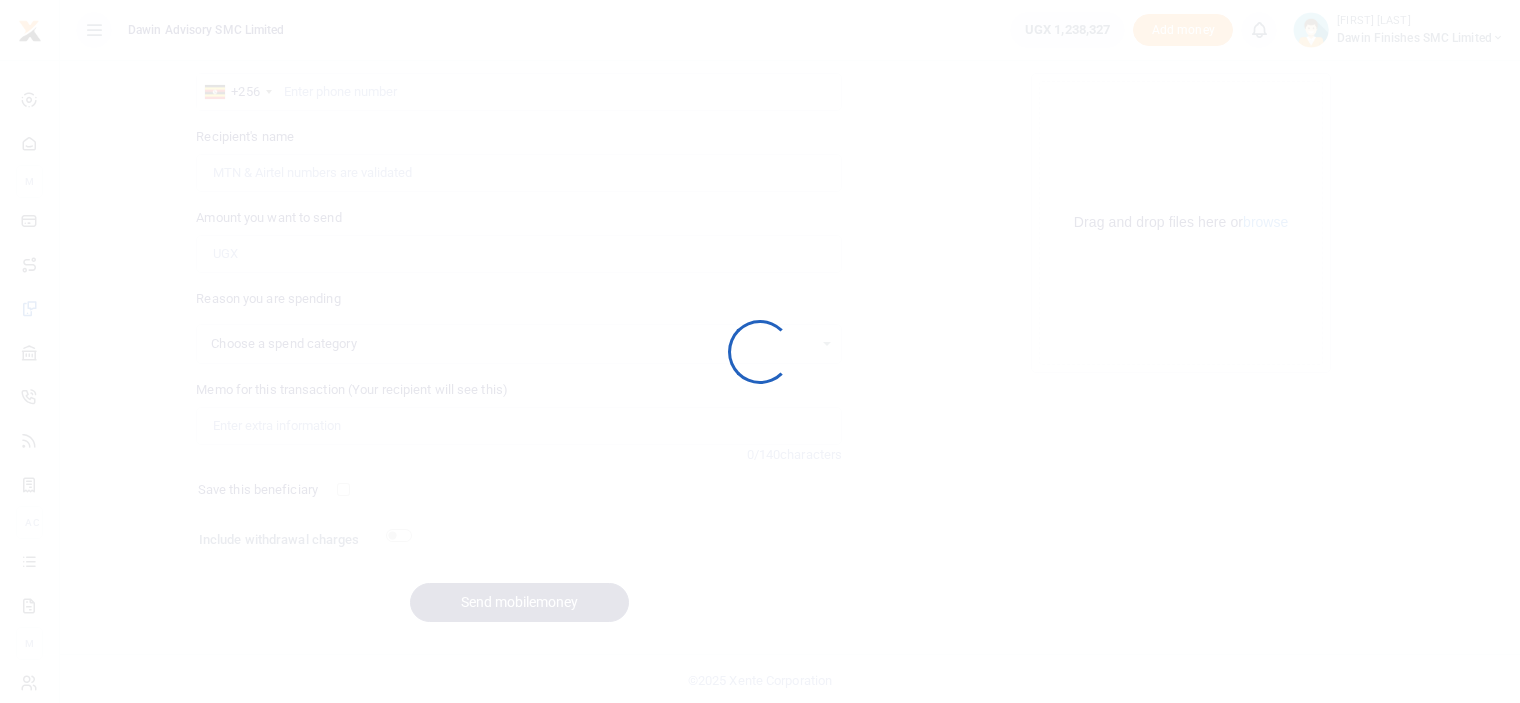 select 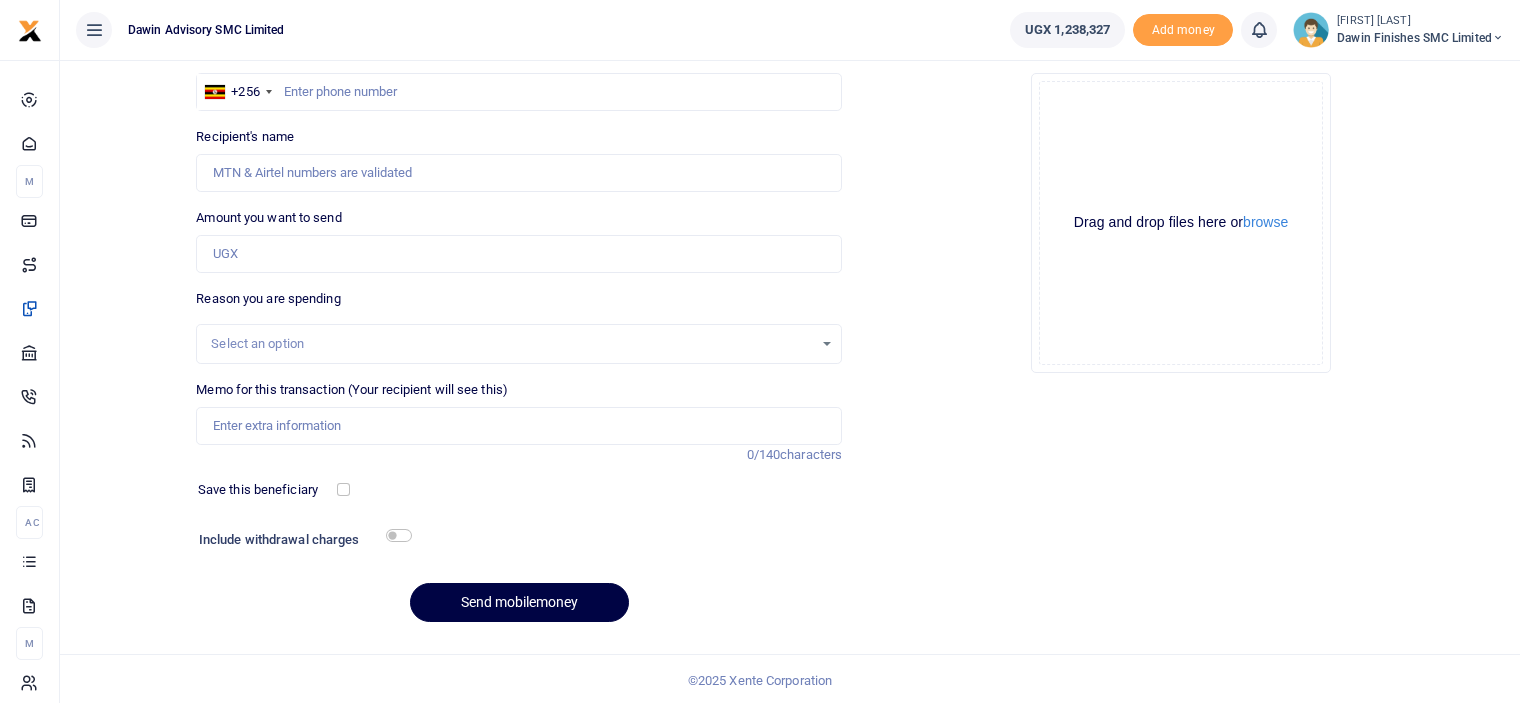 click on "Add supporting Documents
Such as invoices, receipts, notes
Drop your files here Drag and drop files here or  browse Powered by  Uppy" at bounding box center [1181, 326] 